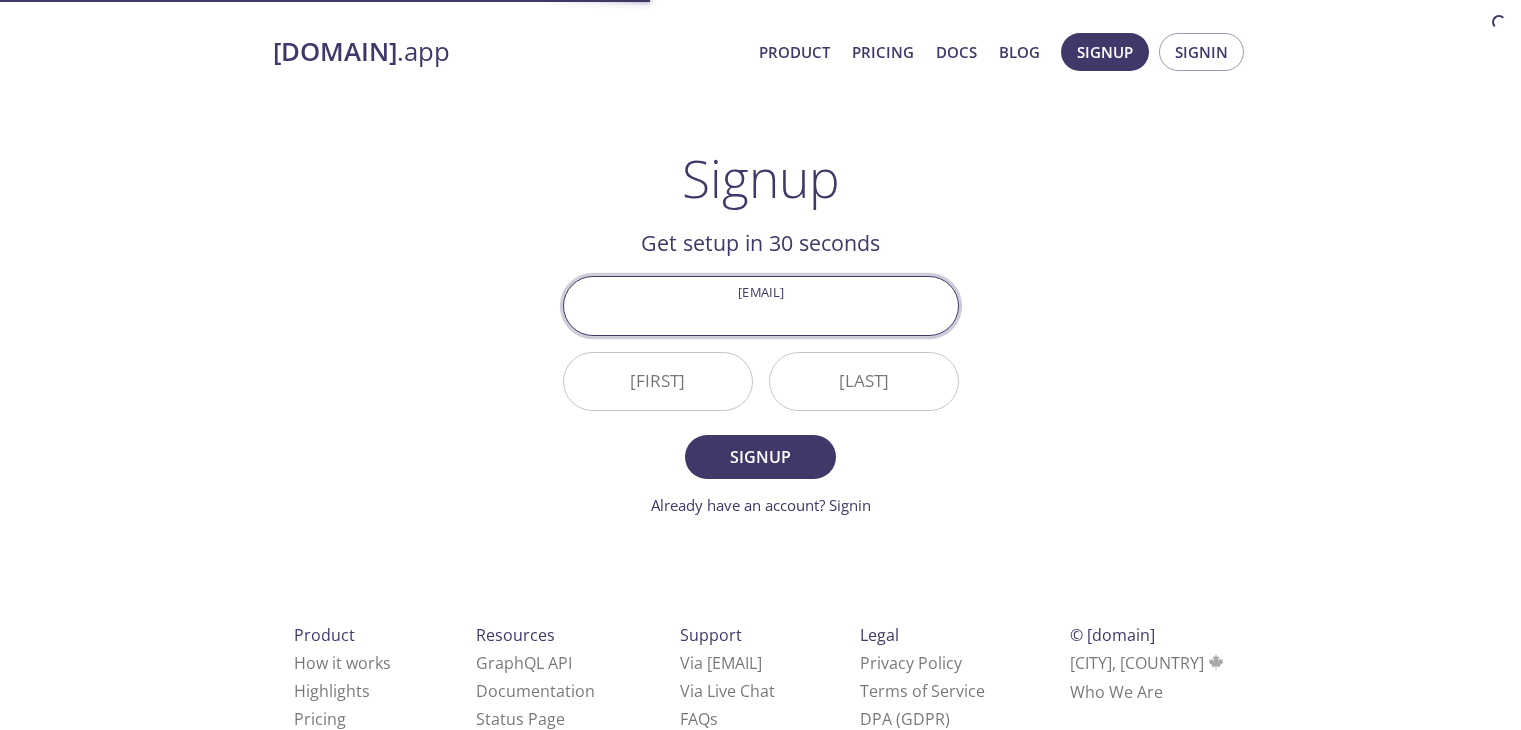 scroll, scrollTop: 0, scrollLeft: 0, axis: both 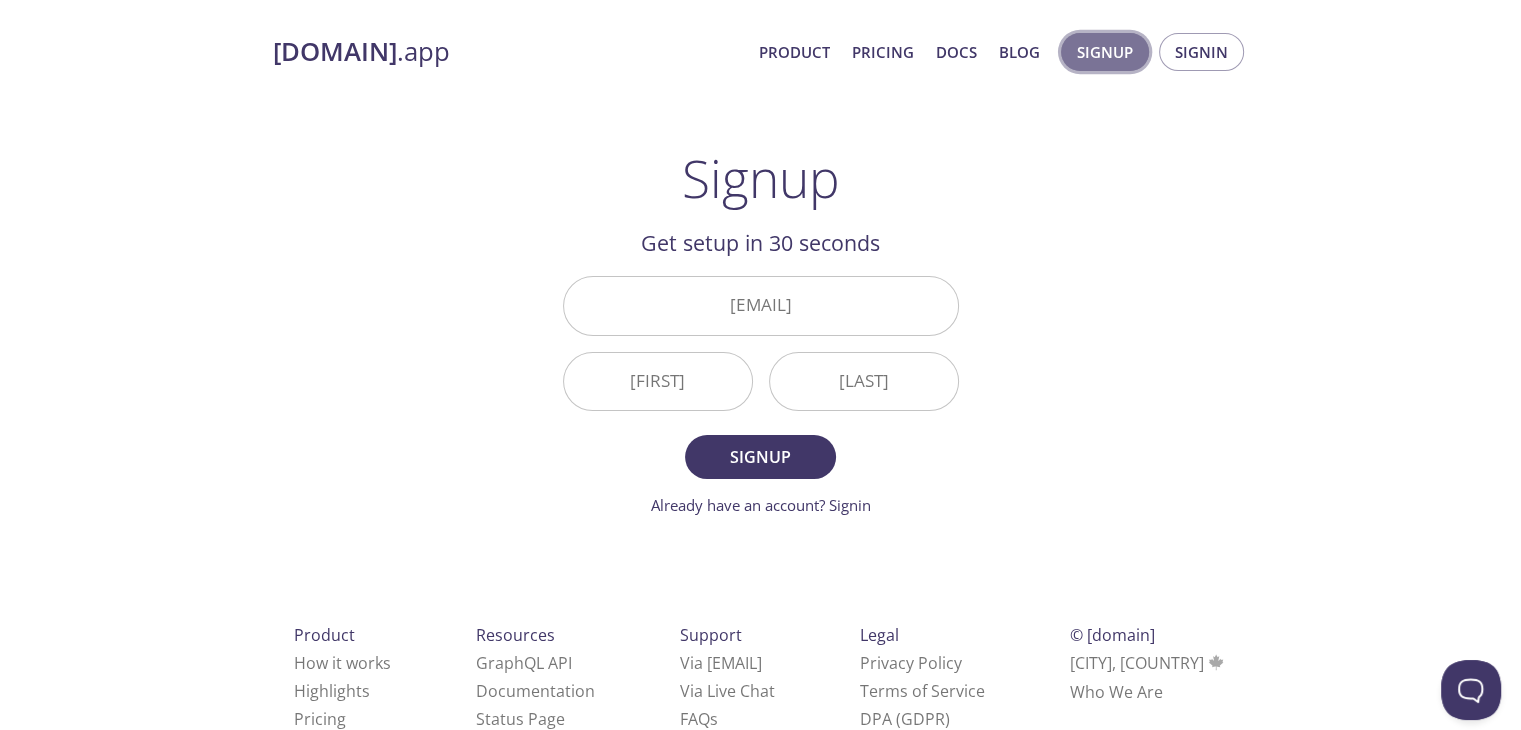 click on "Signup" at bounding box center (1105, 52) 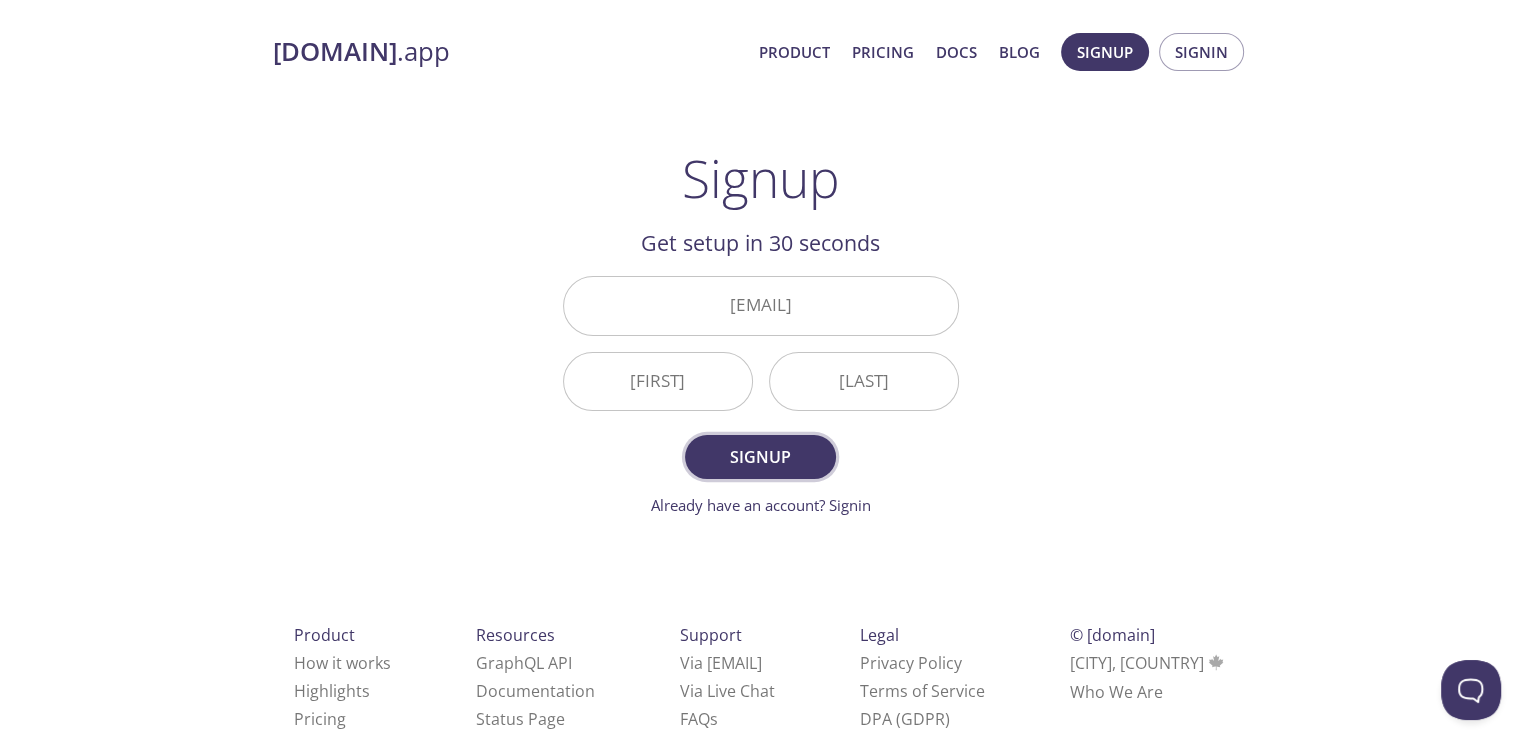 click on "Signup" at bounding box center (760, 457) 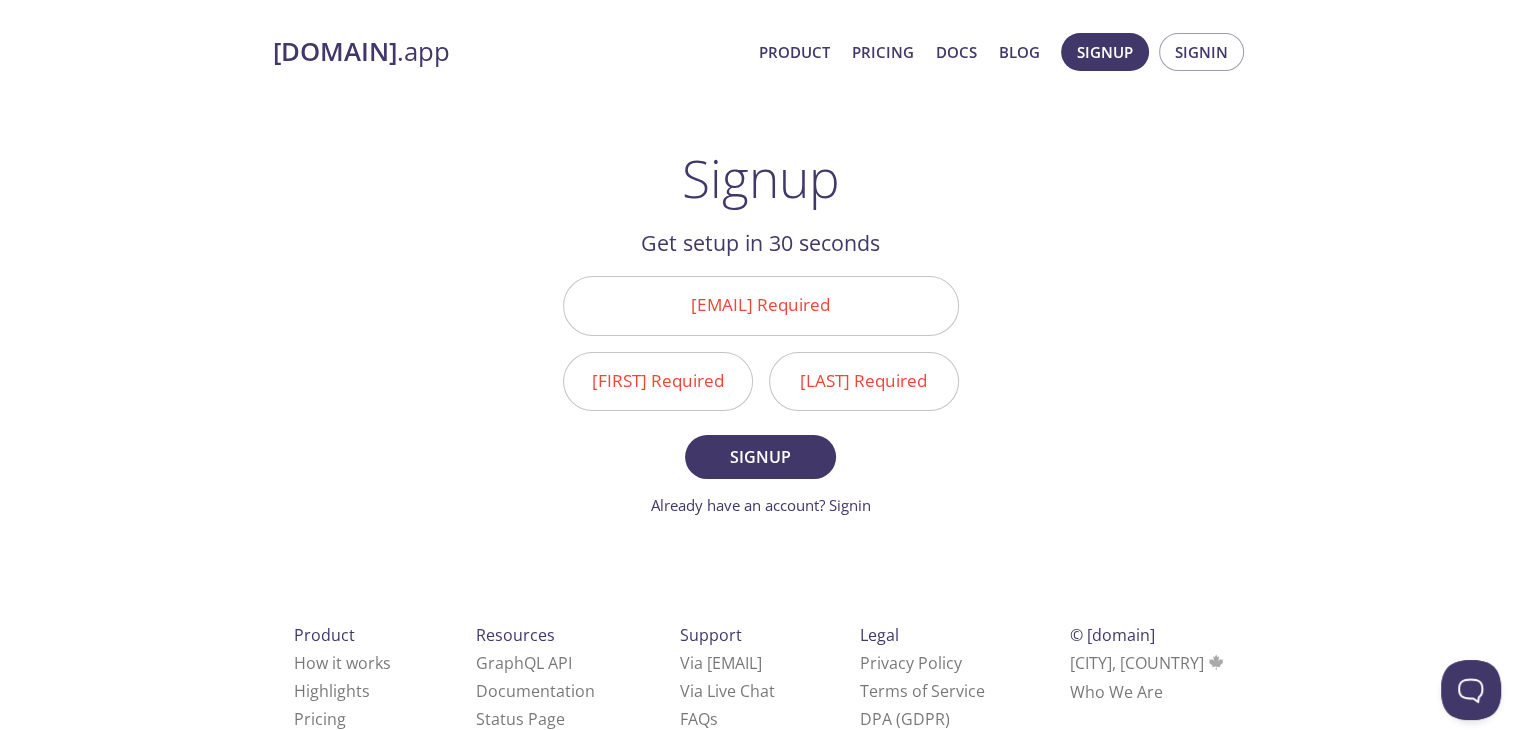 scroll, scrollTop: 58, scrollLeft: 0, axis: vertical 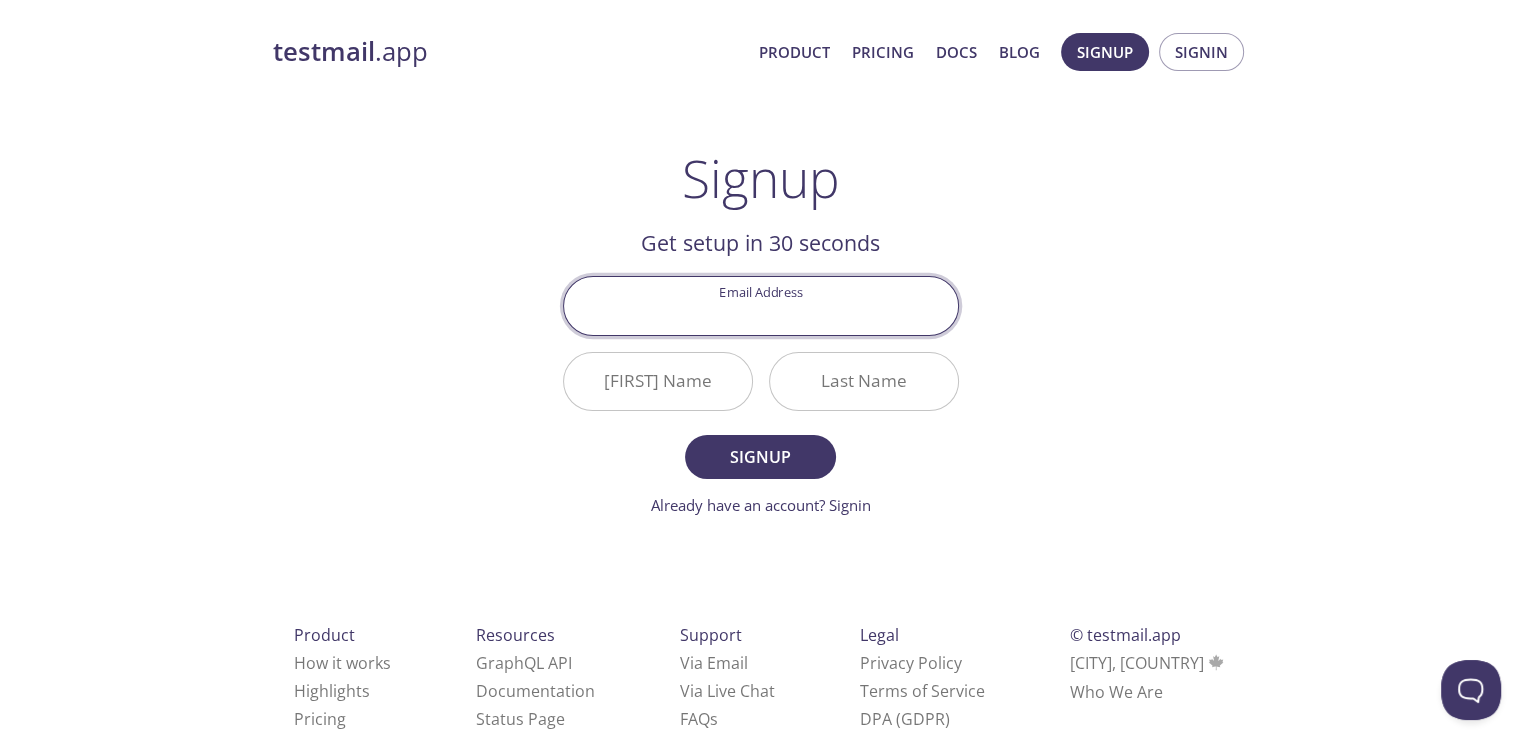 drag, startPoint x: 768, startPoint y: 328, endPoint x: 755, endPoint y: 321, distance: 14.764823 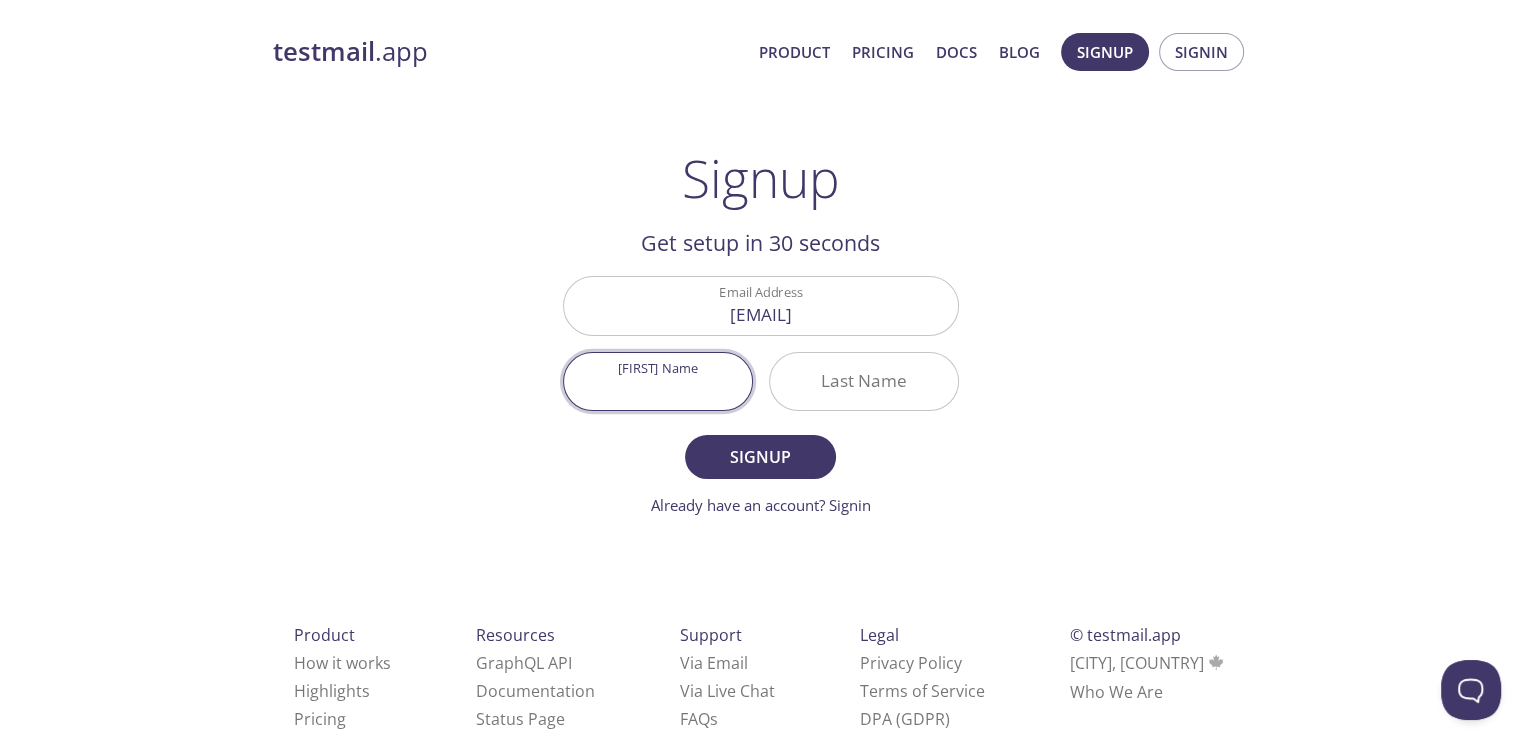 click on "[FIRST] Name" at bounding box center [658, 381] 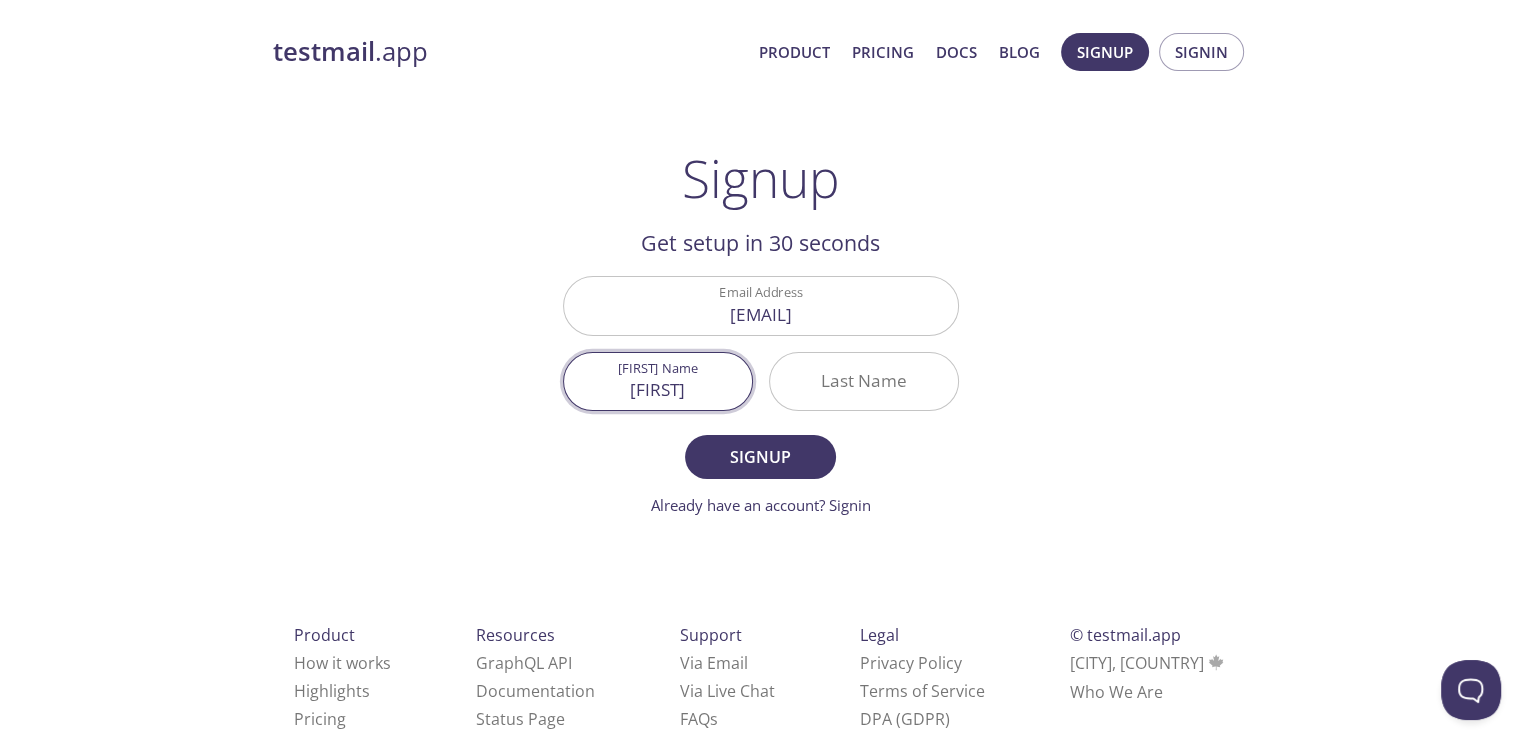 type on "[FIRST]" 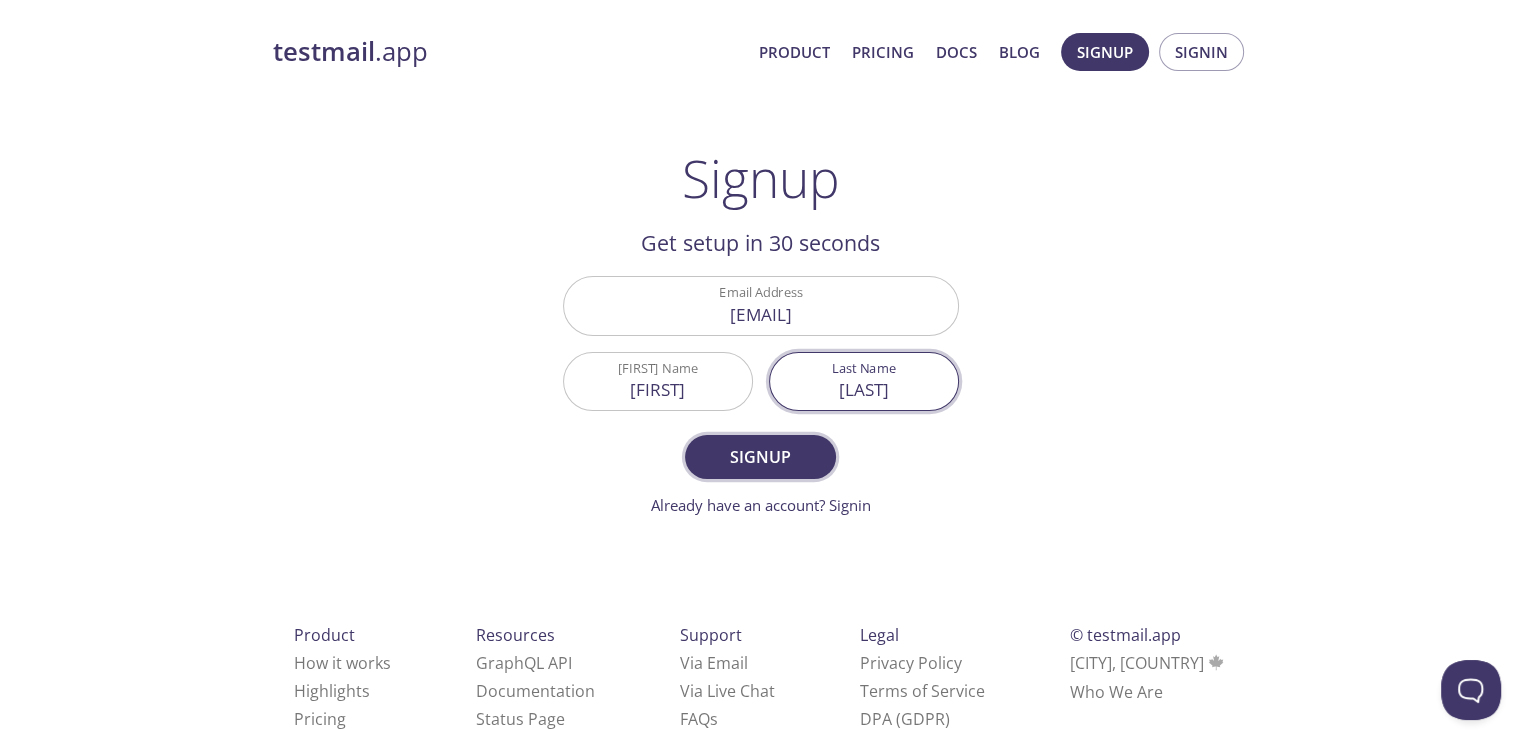 type on "[LAST]" 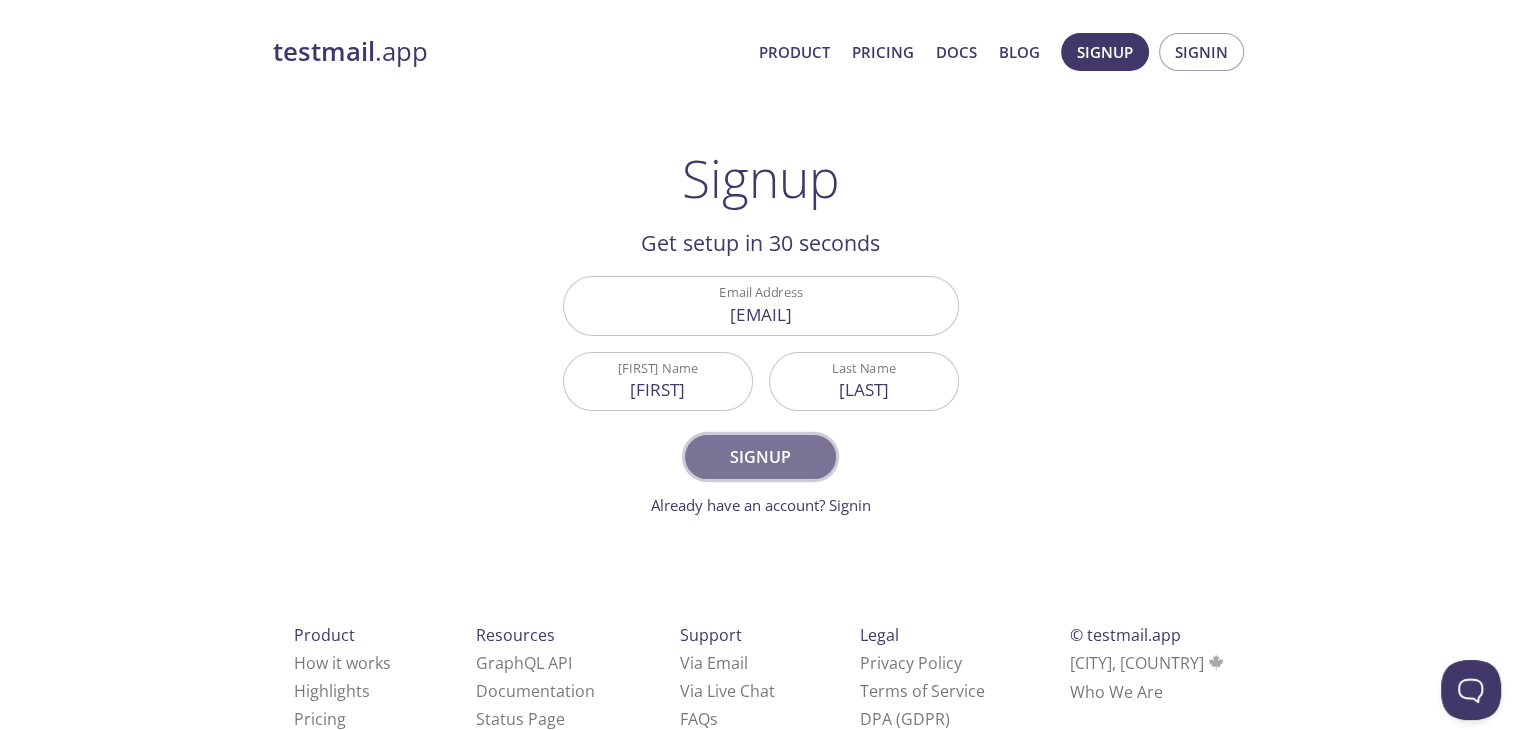 click on "Signup" at bounding box center (760, 457) 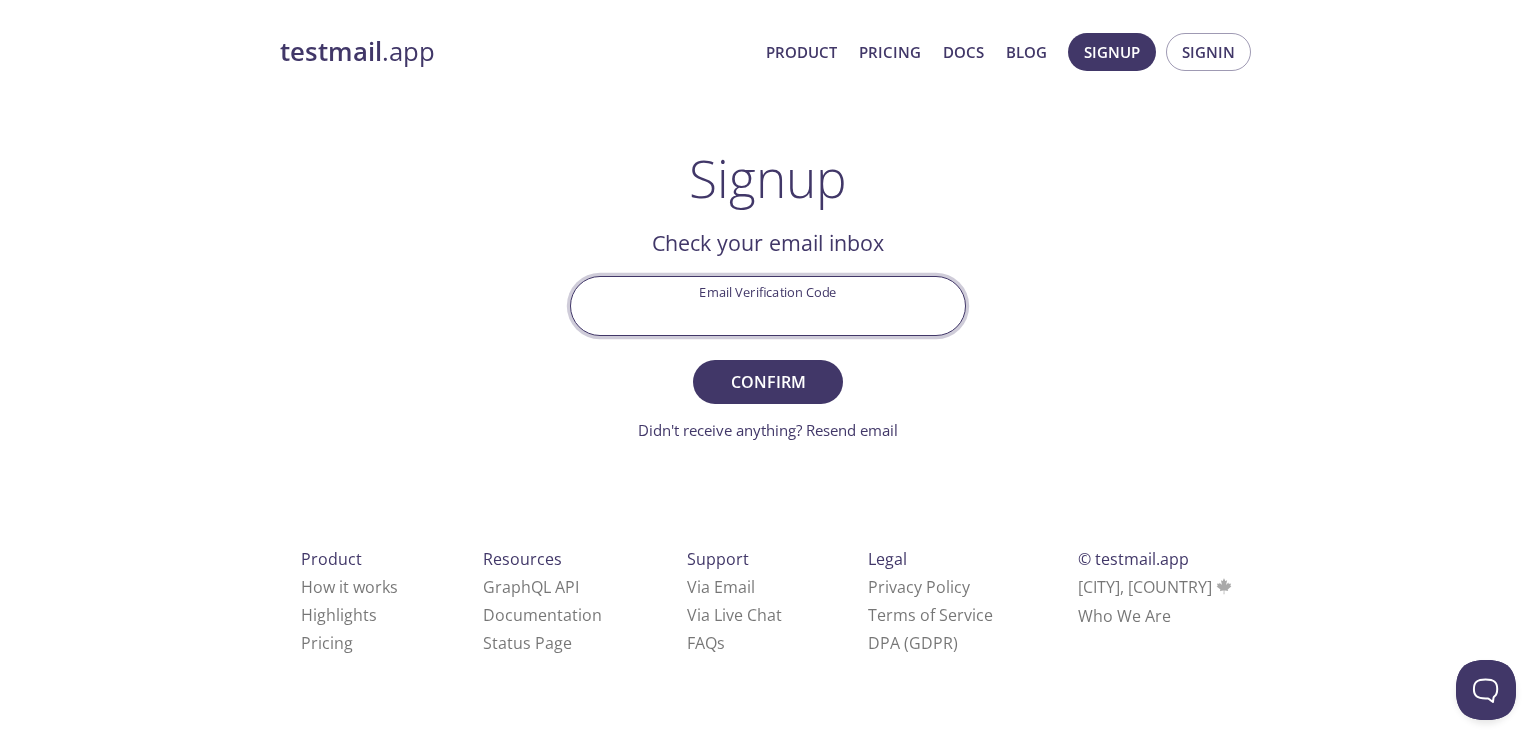 click on "Email Verification Code" at bounding box center (768, 305) 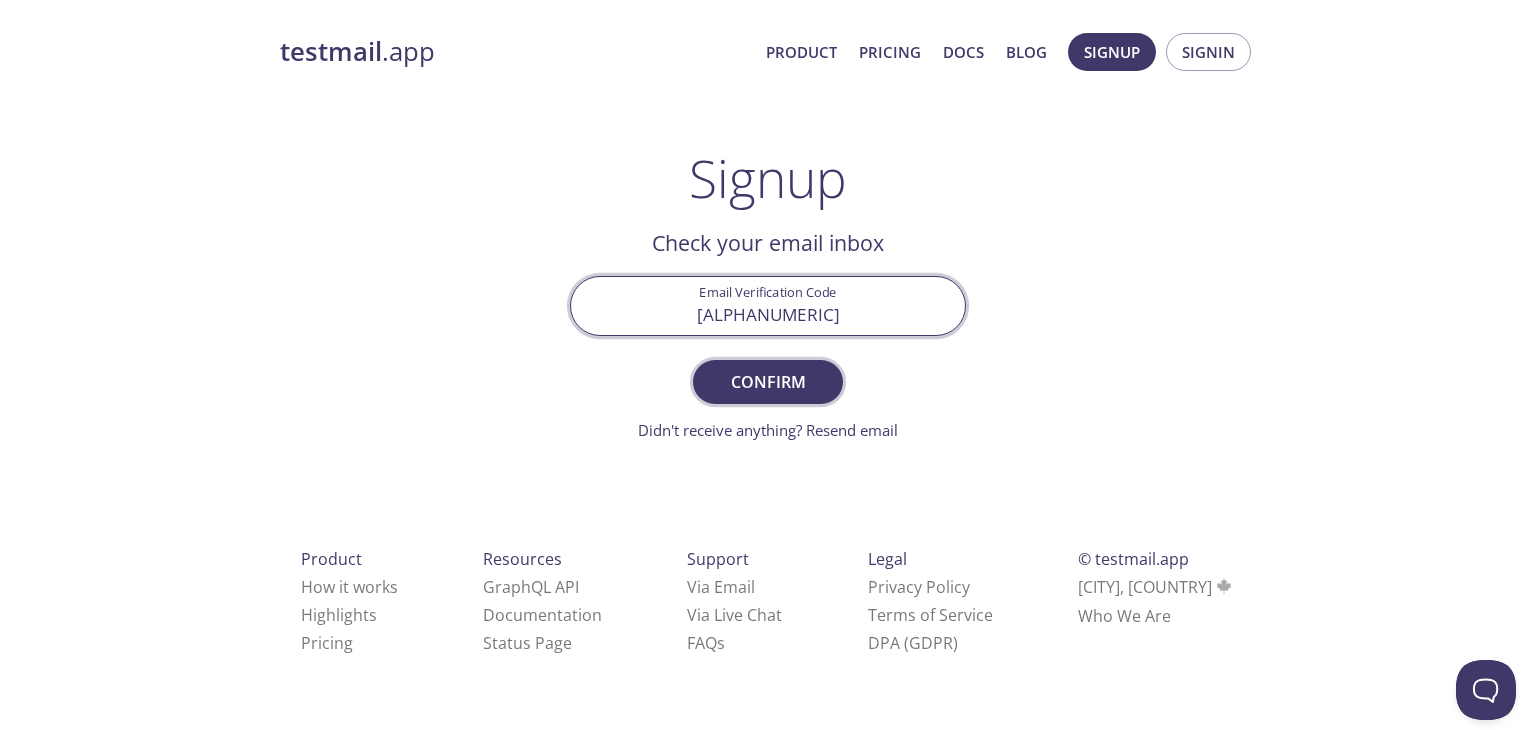 type on "[ALPHANUMERIC]" 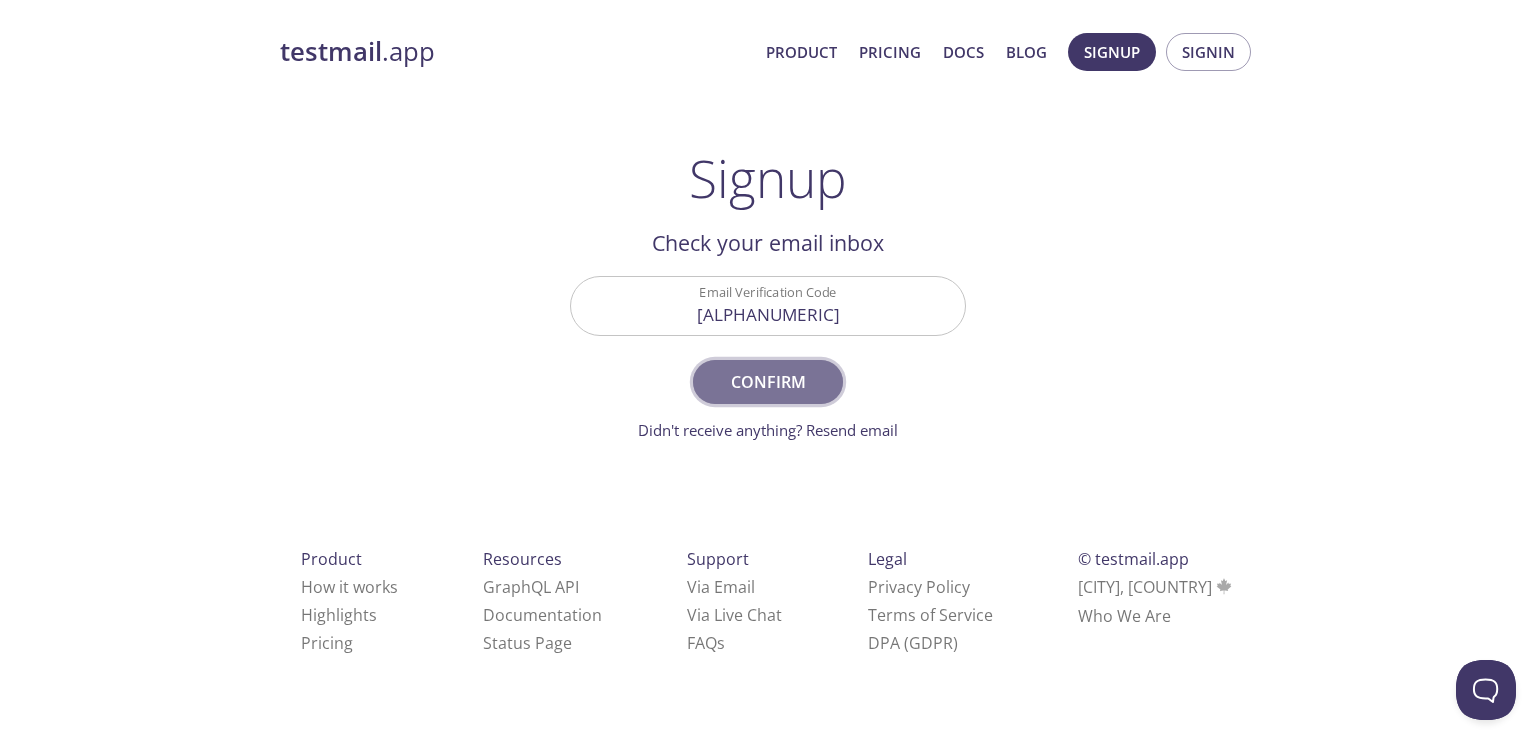 click on "Confirm" at bounding box center [768, 382] 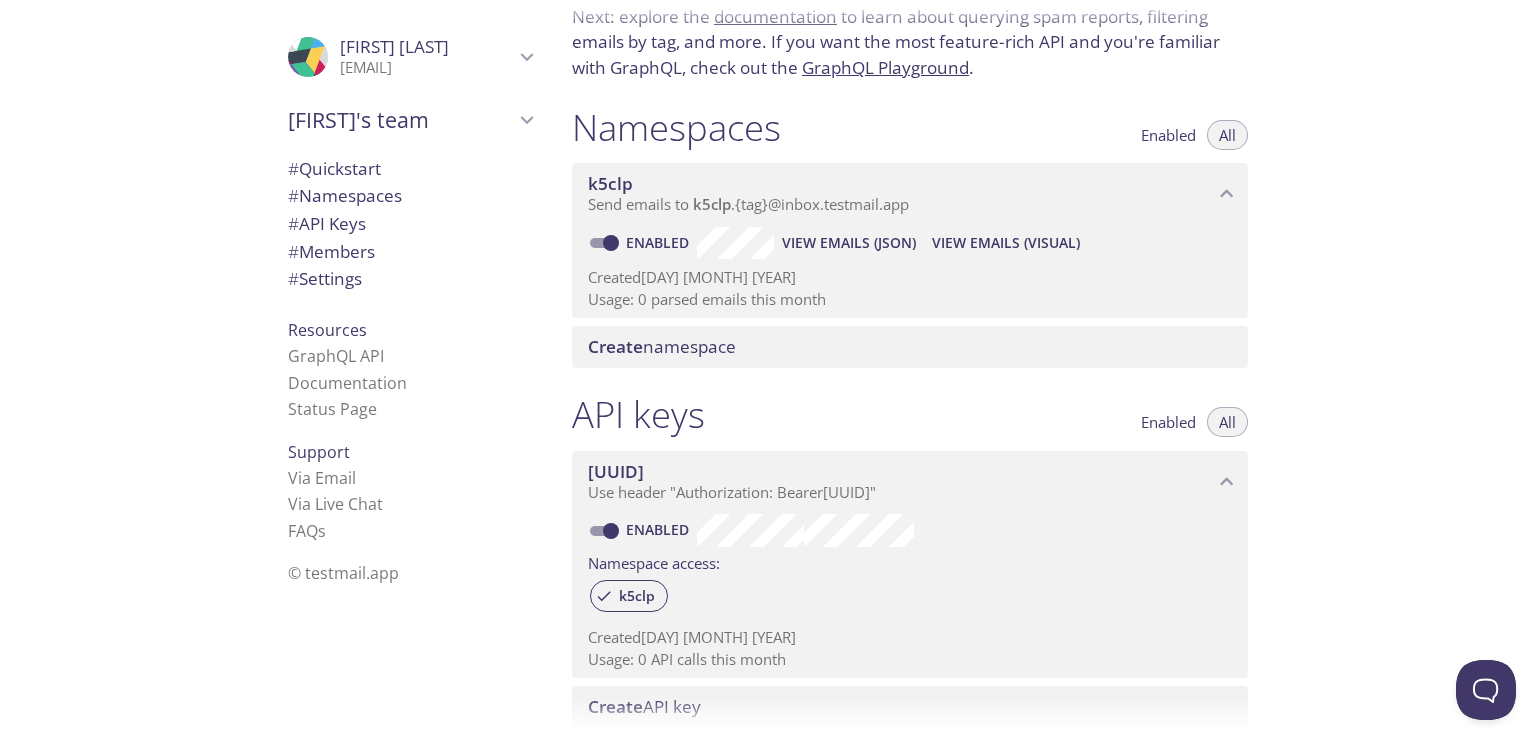 scroll, scrollTop: 222, scrollLeft: 0, axis: vertical 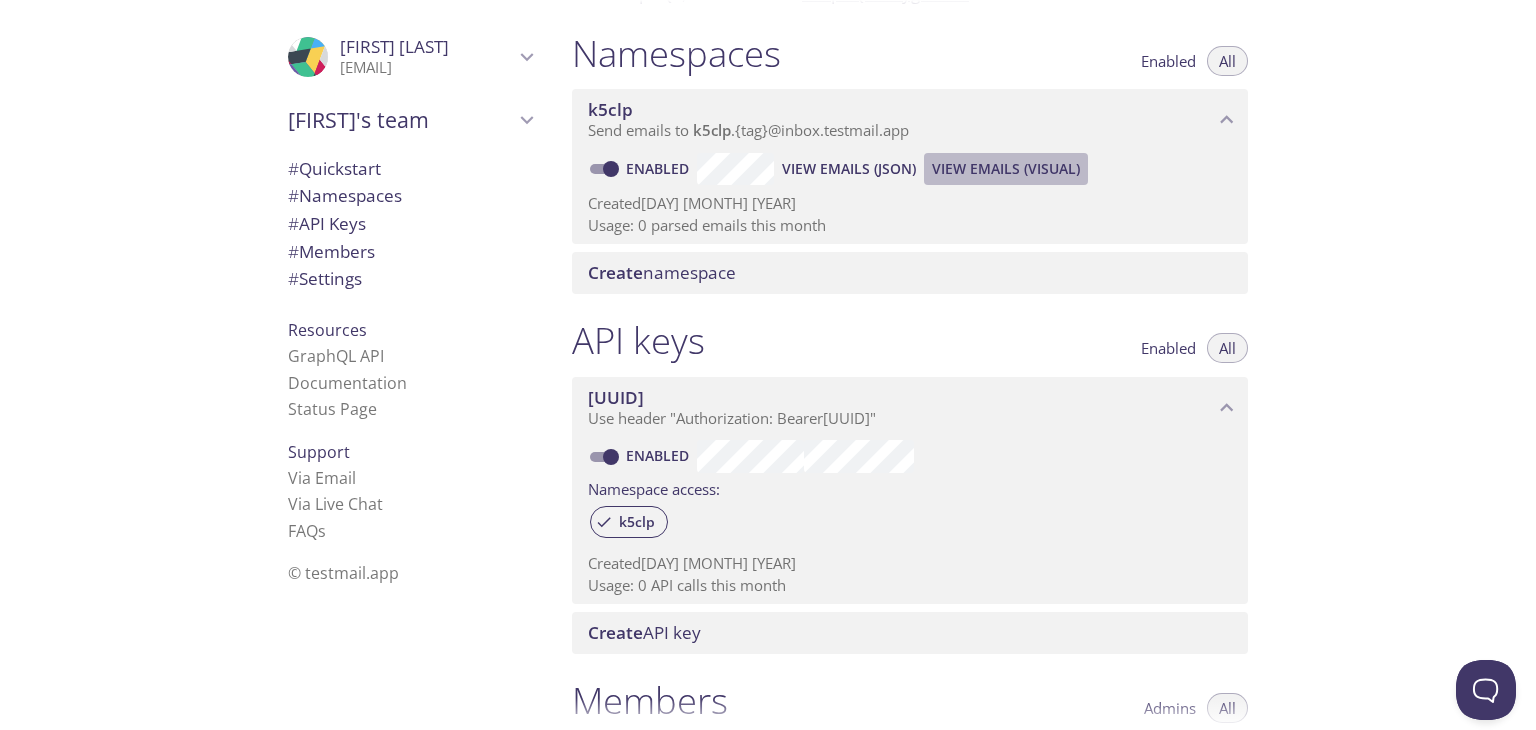 click on "View Emails (Visual)" at bounding box center (849, 169) 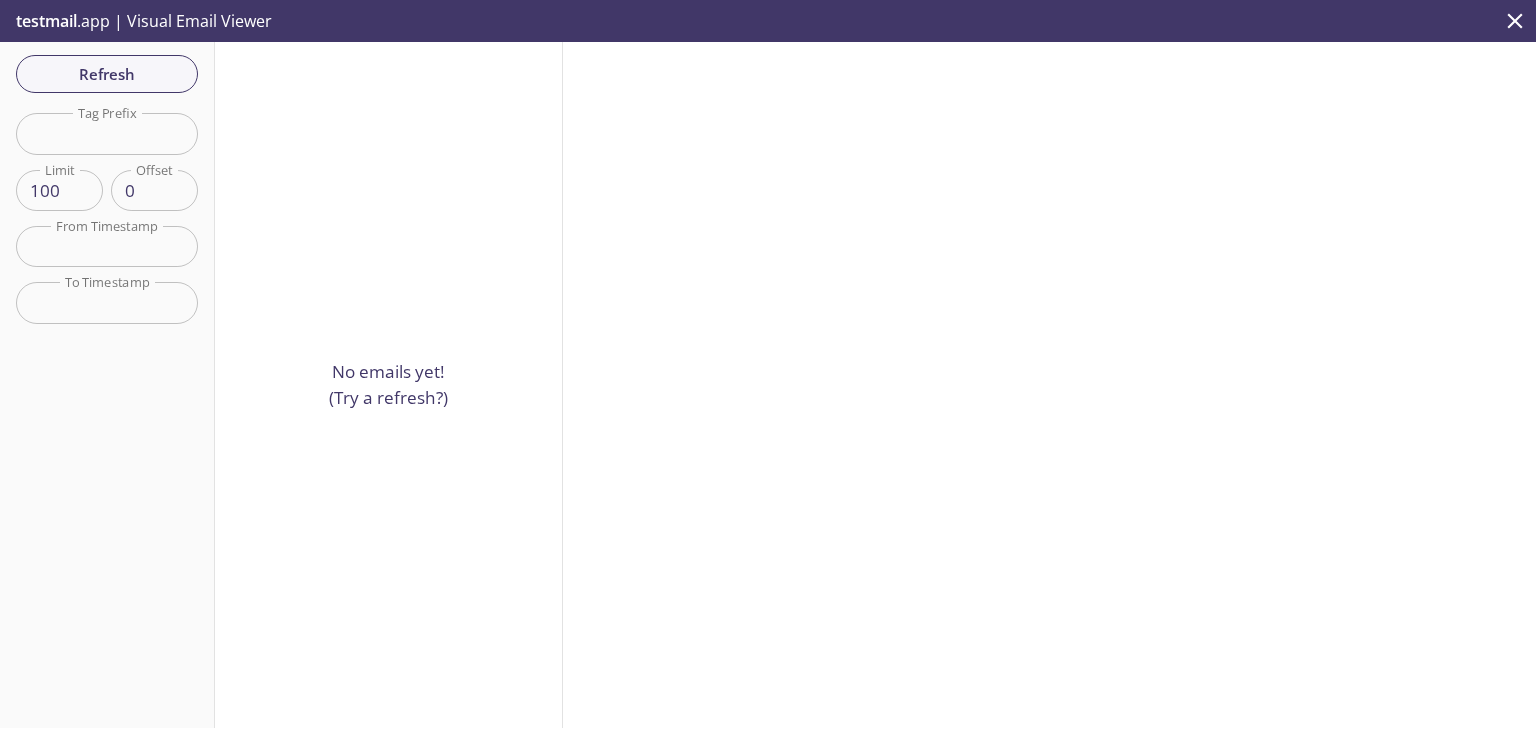 click on "No emails yet! (Try a refresh?)" at bounding box center [388, 384] 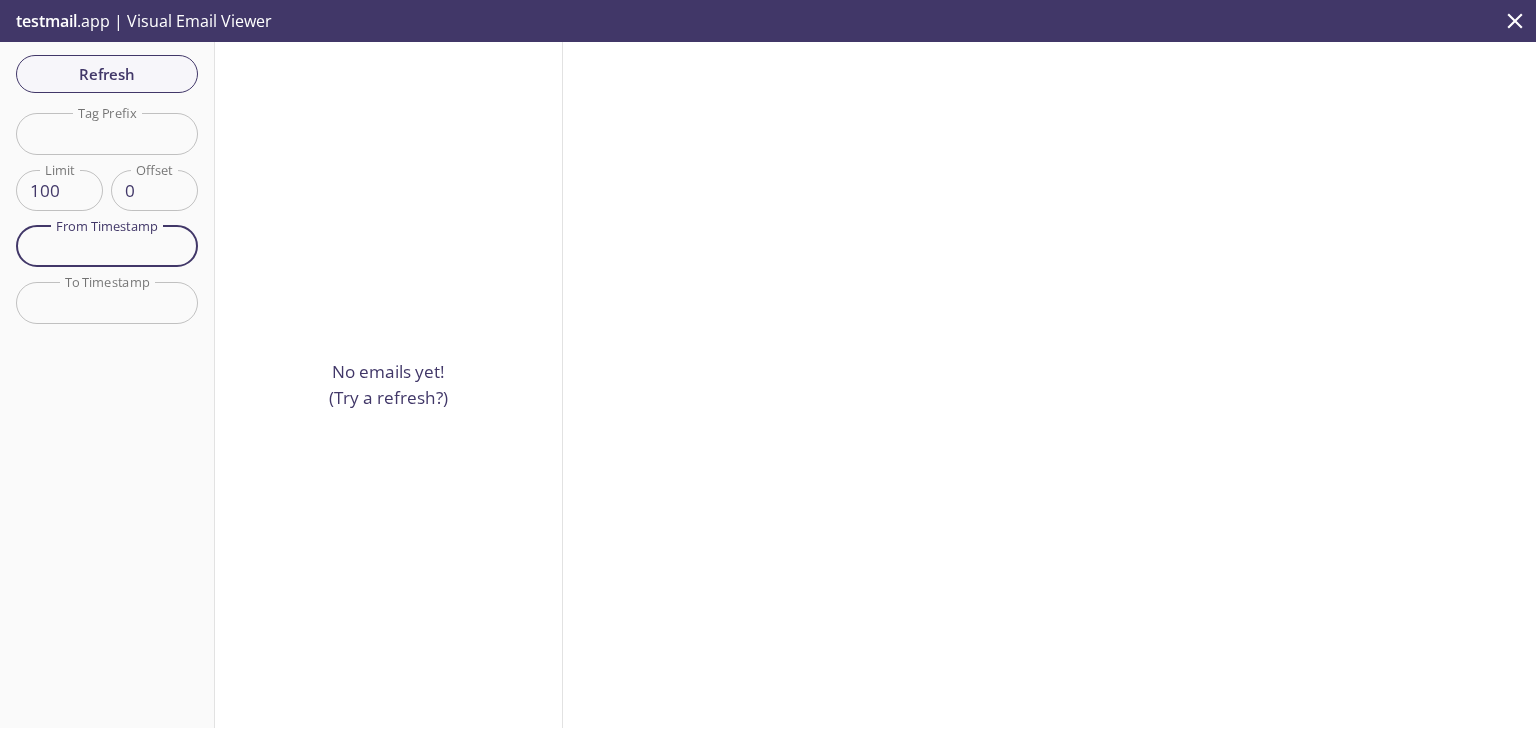 click at bounding box center (107, 246) 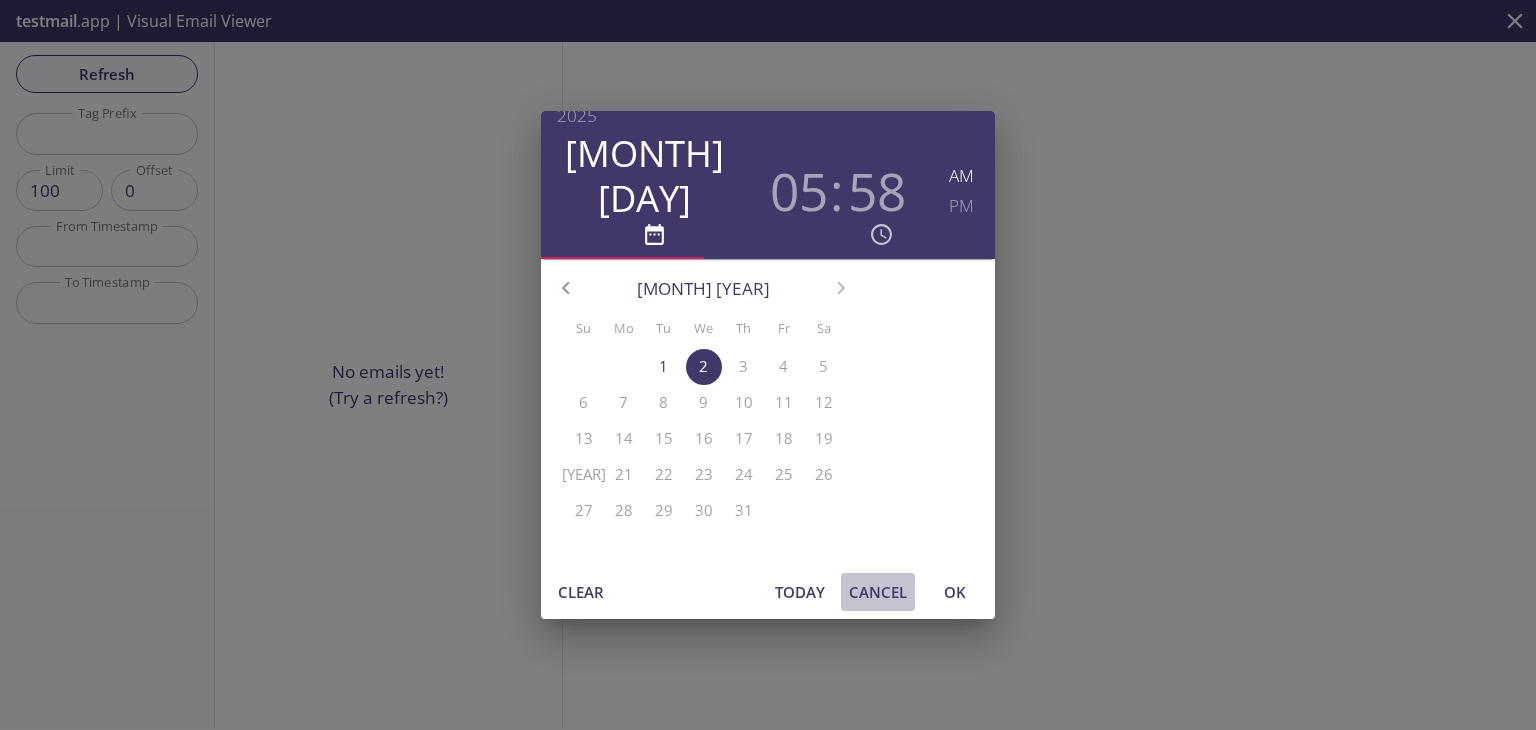 click on "Cancel" at bounding box center [581, 592] 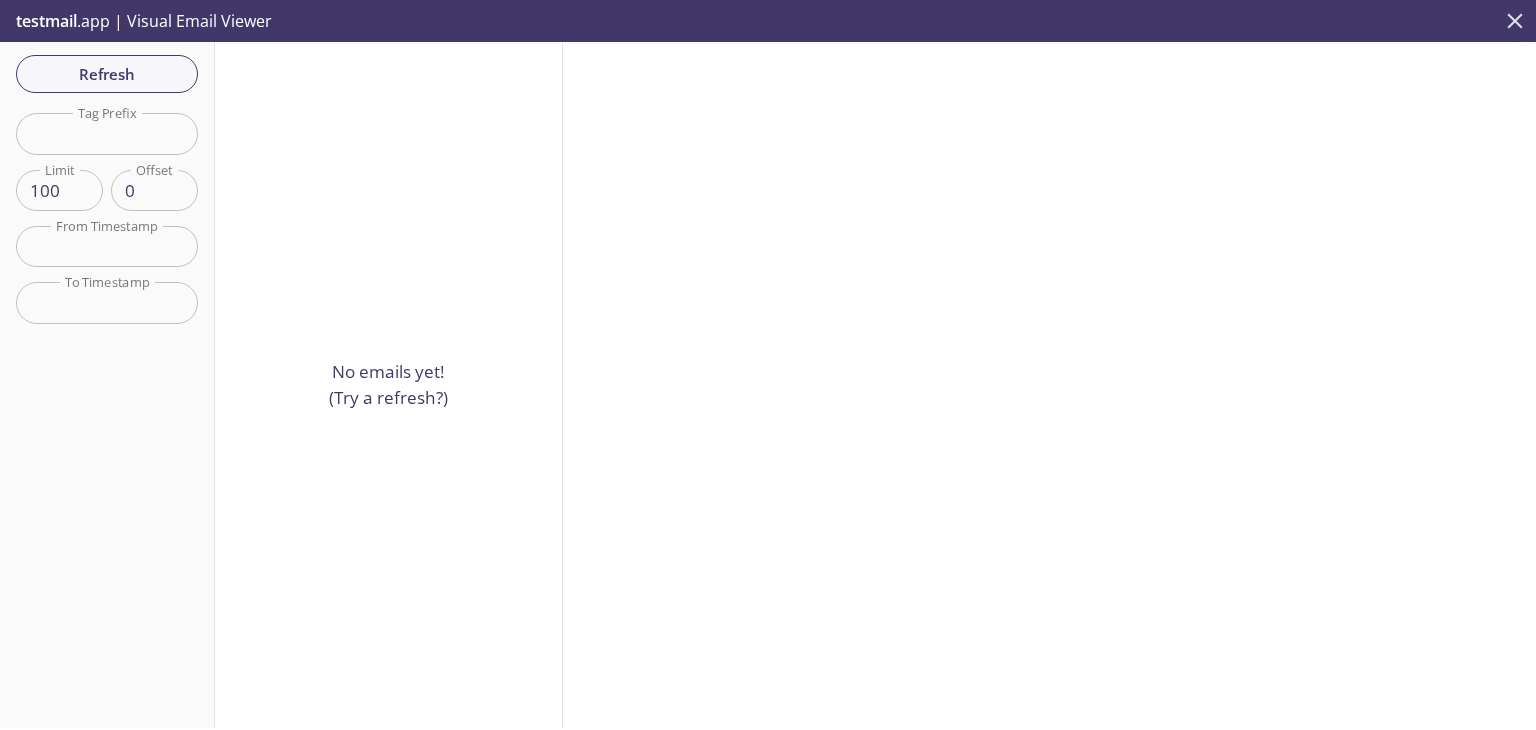 click at bounding box center [1515, 21] 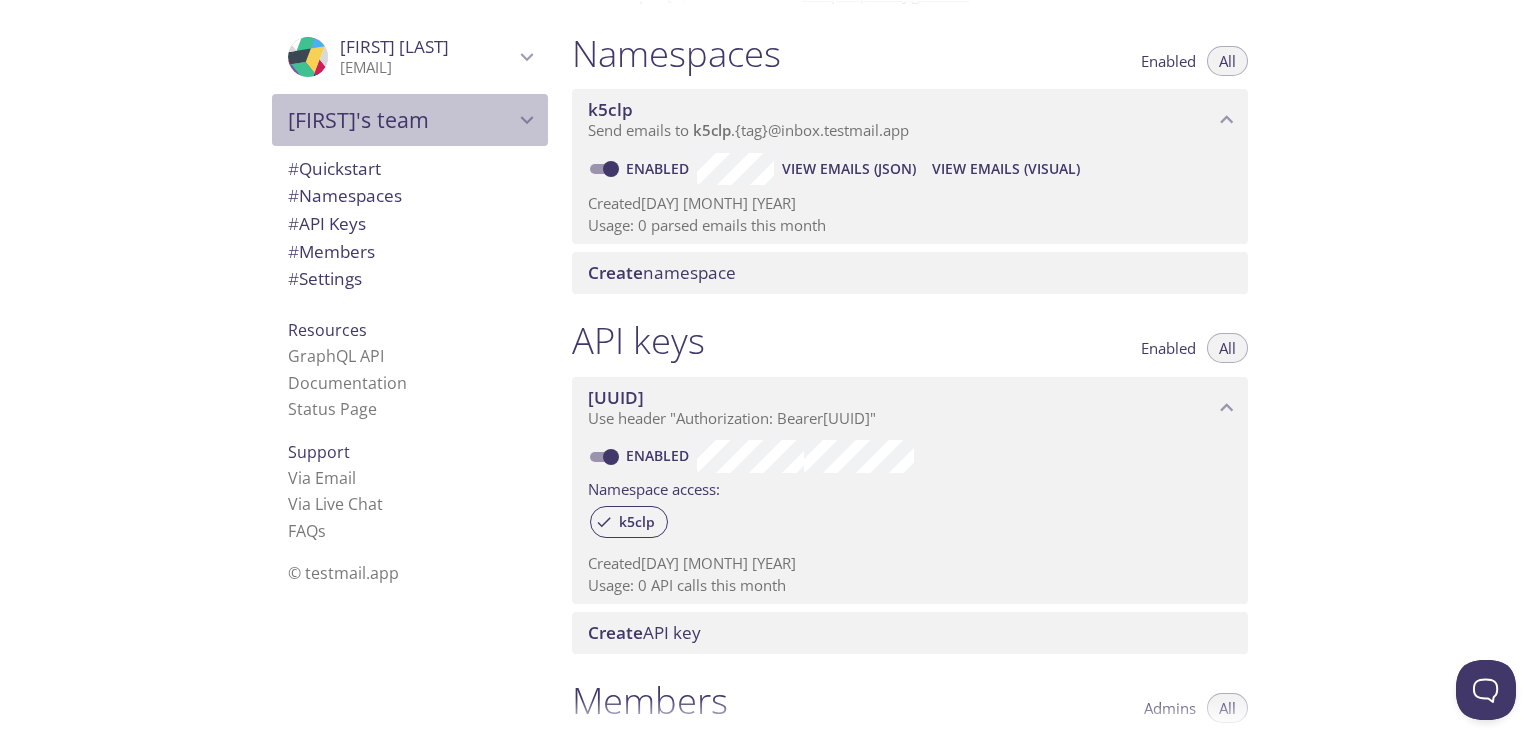 click on "[FIRST]'s team" at bounding box center (401, 120) 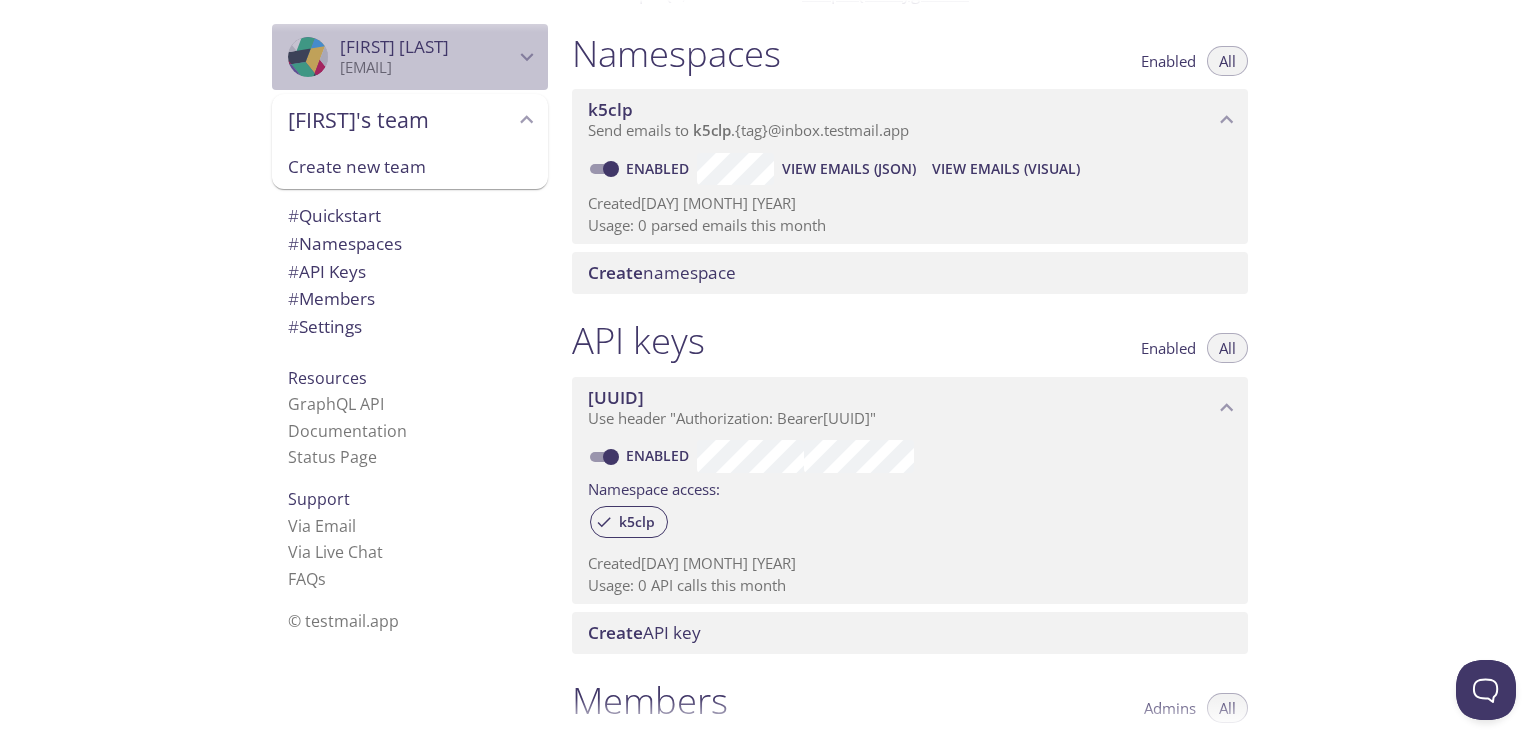 click on "[EMAIL]" at bounding box center [427, 68] 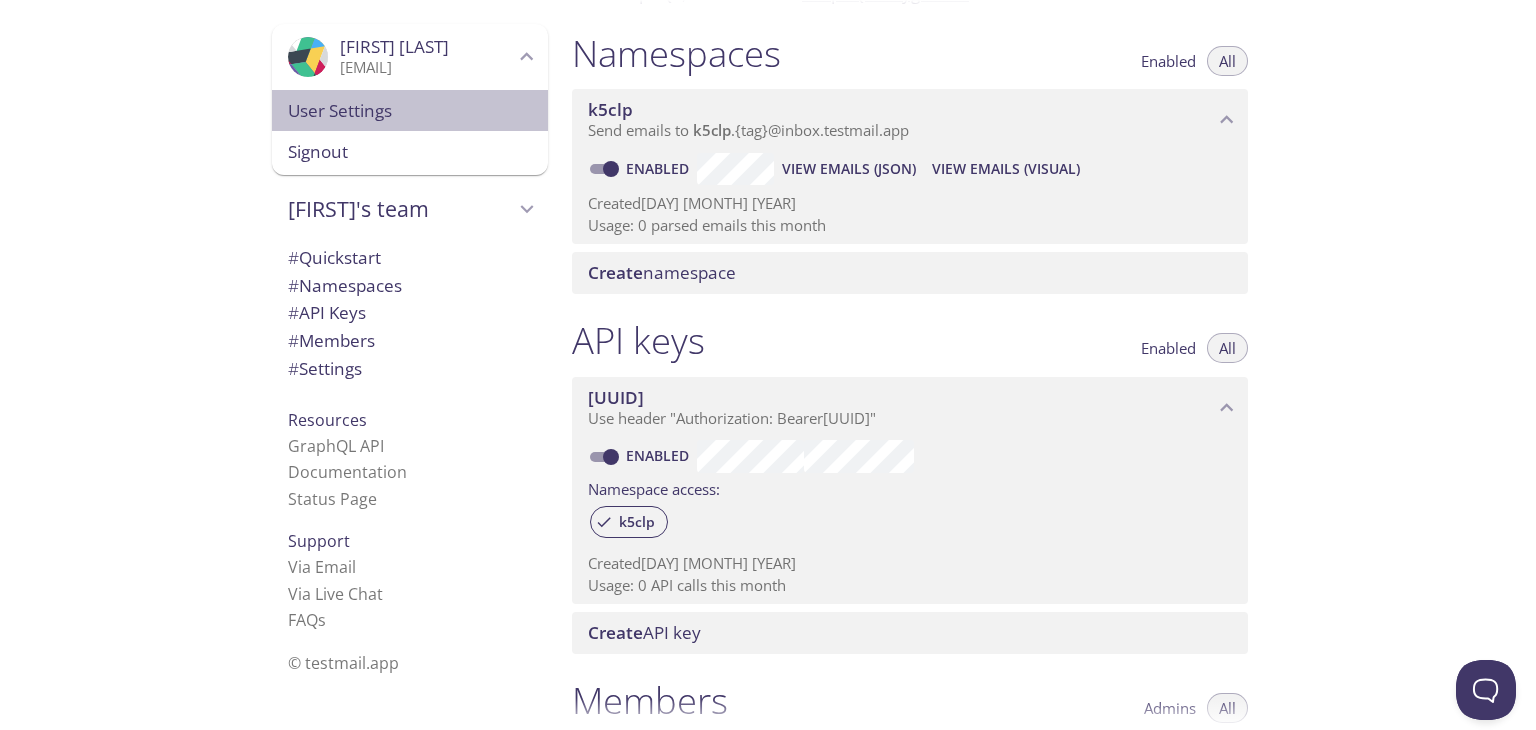 click on "User Settings" at bounding box center [410, 111] 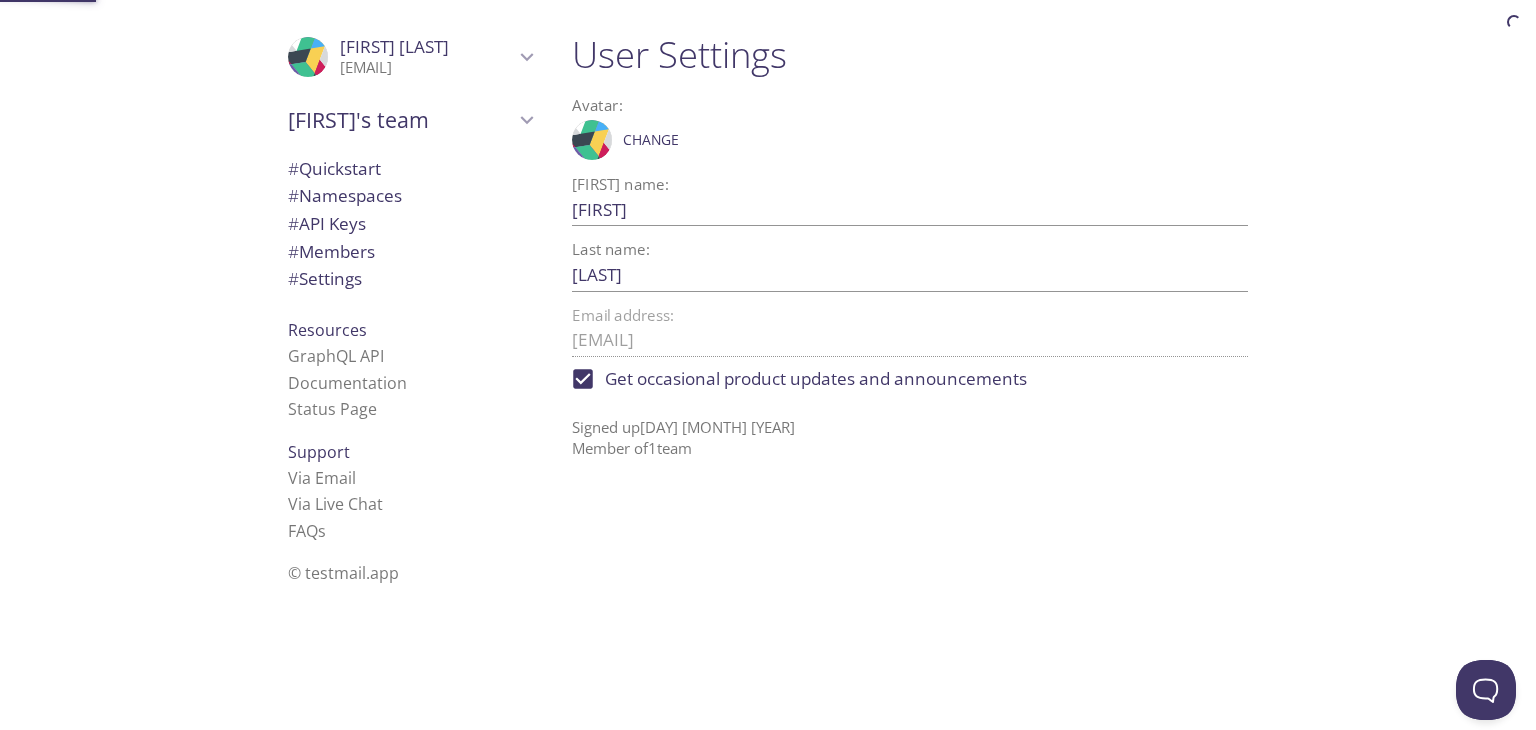 scroll, scrollTop: 0, scrollLeft: 0, axis: both 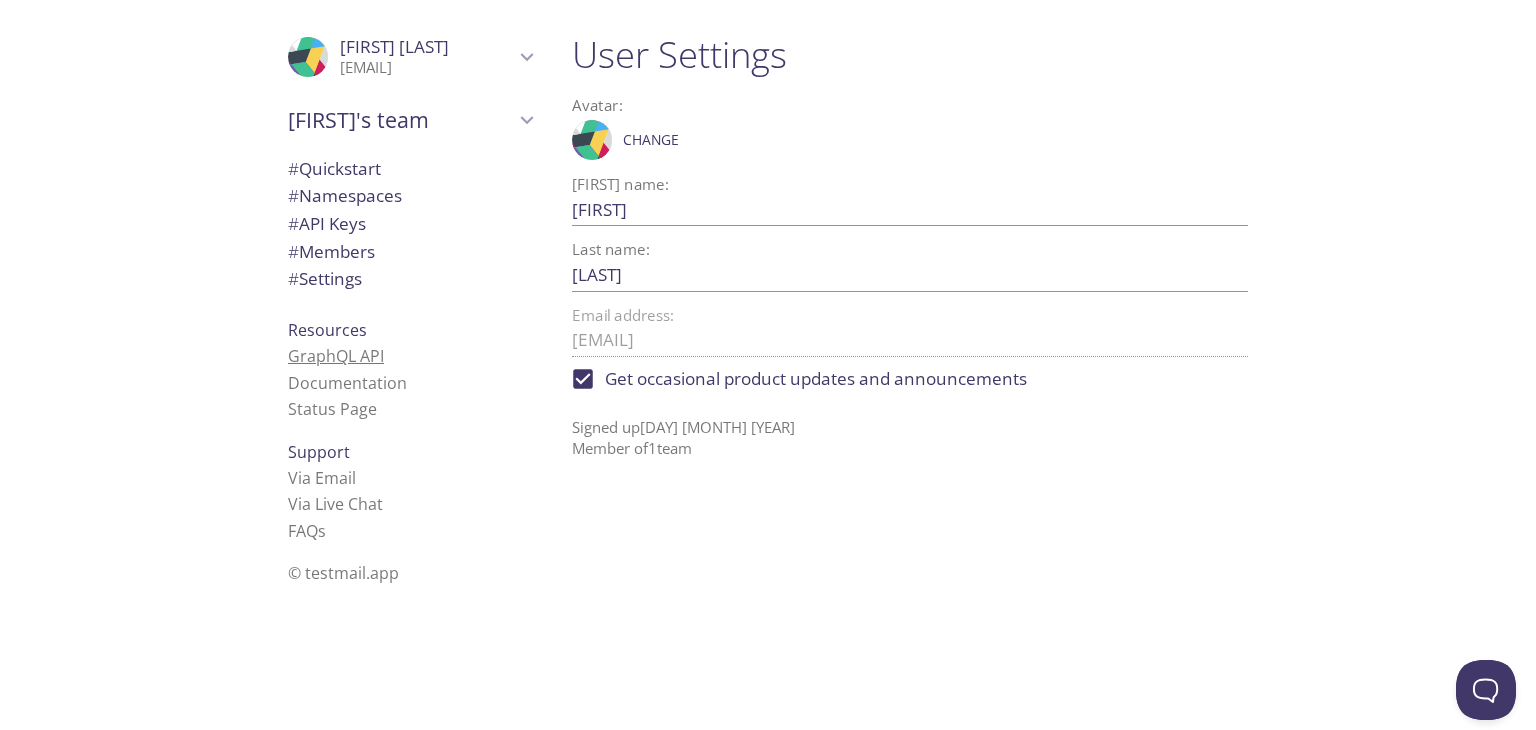 click on "GraphQL API" at bounding box center [336, 356] 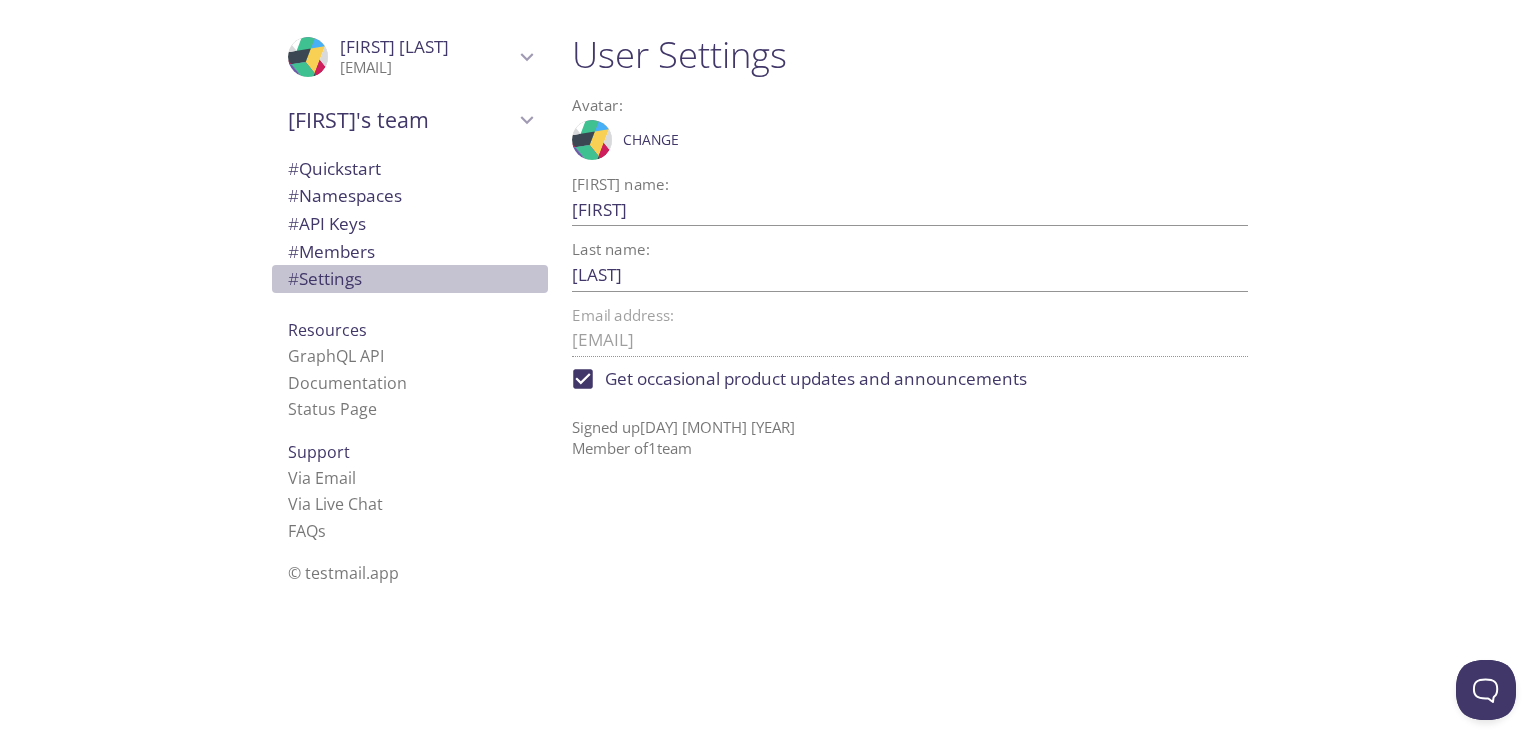 click on "#  Settings" at bounding box center (325, 278) 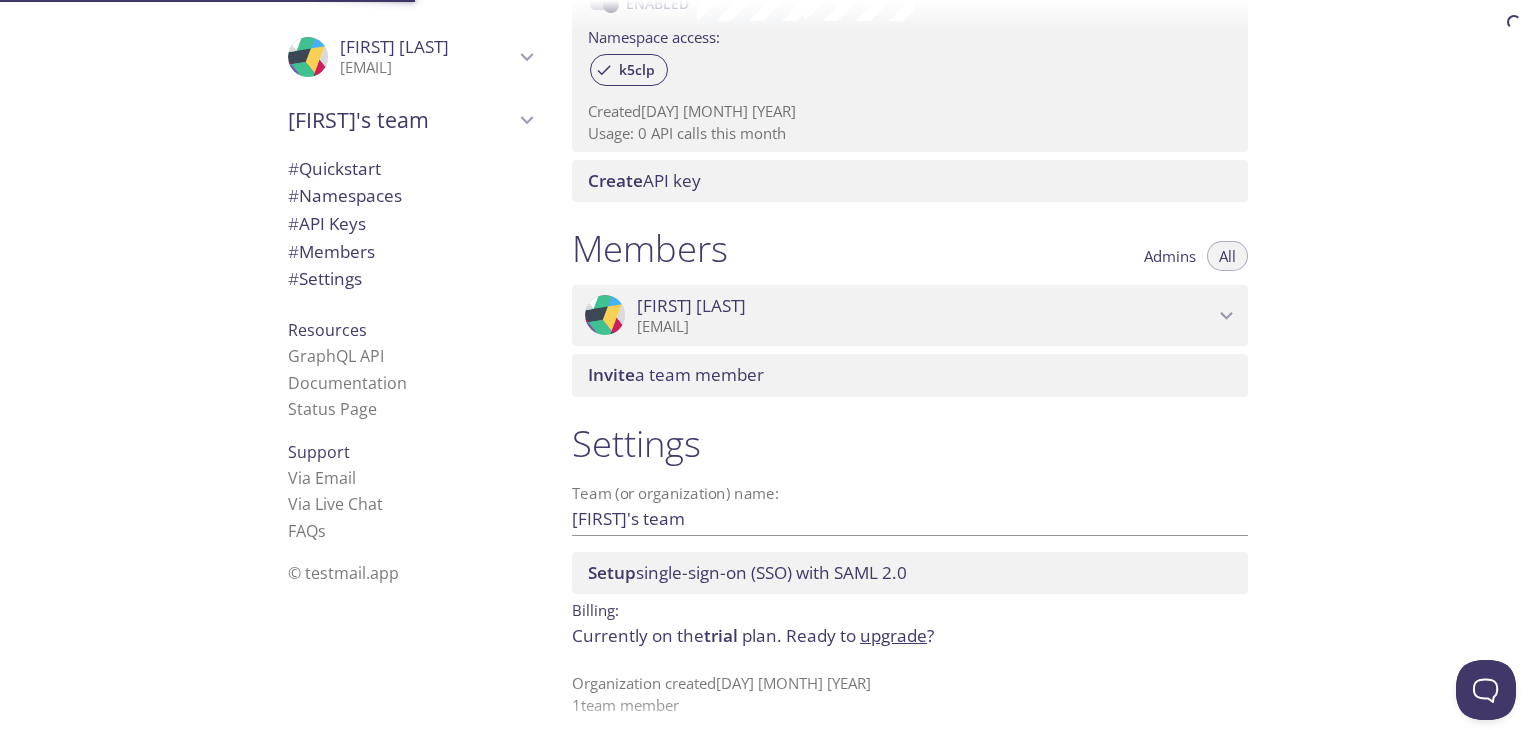 scroll, scrollTop: 692, scrollLeft: 0, axis: vertical 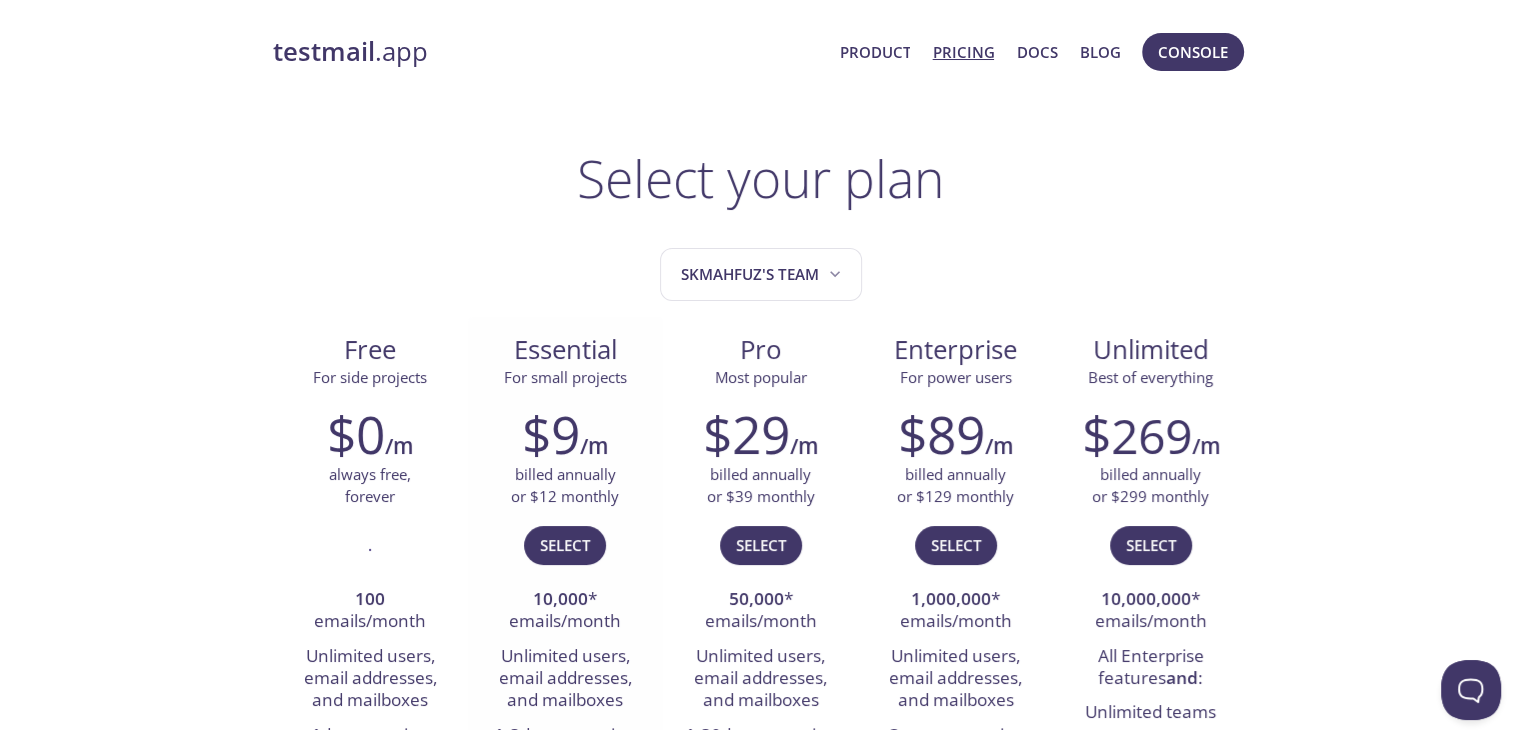 click on "billed annually or $12 monthly" at bounding box center [370, 485] 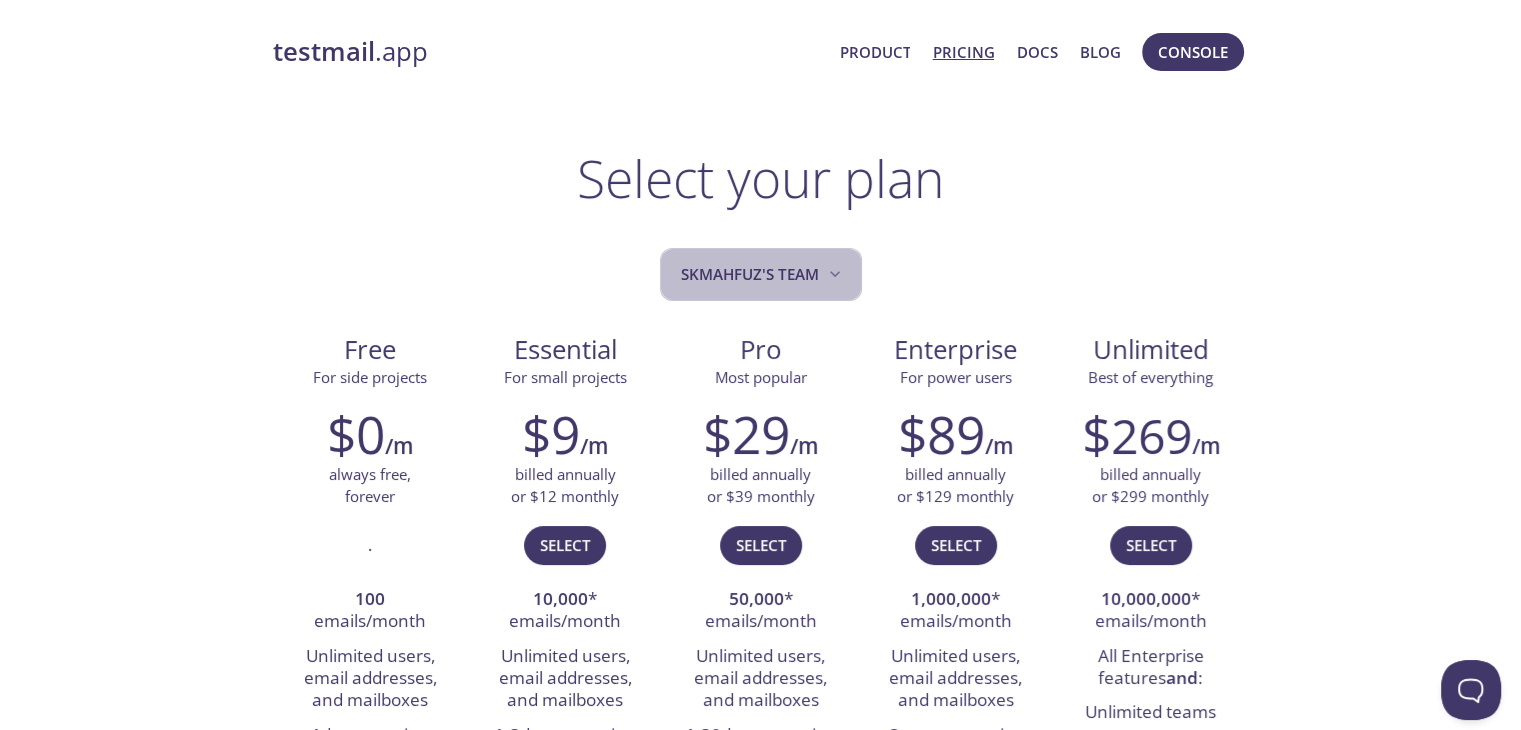 click on "SkMahfuz's team" at bounding box center [763, 274] 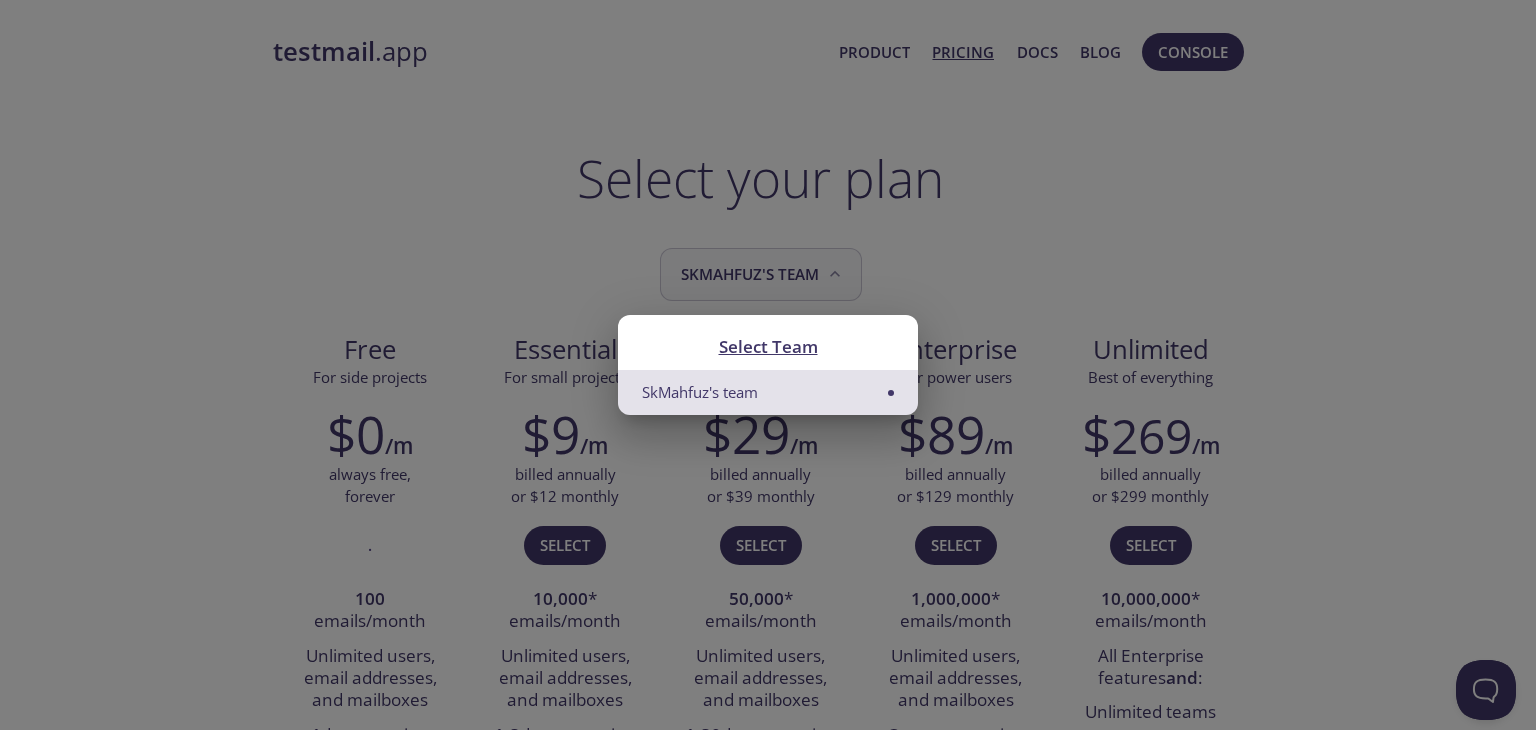 click on "Select Team SkMahfuz's team" at bounding box center (768, 365) 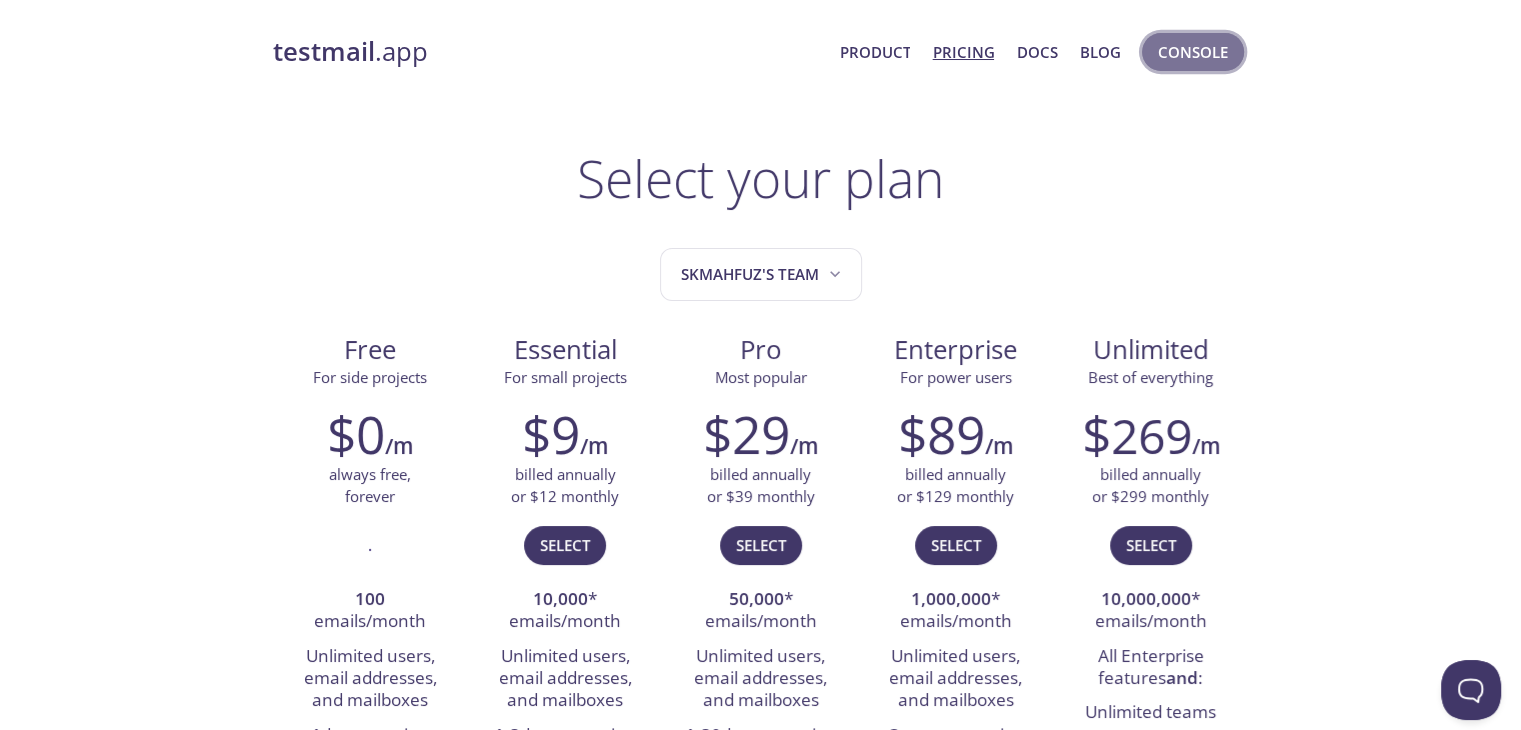 click on "Console" at bounding box center [1193, 52] 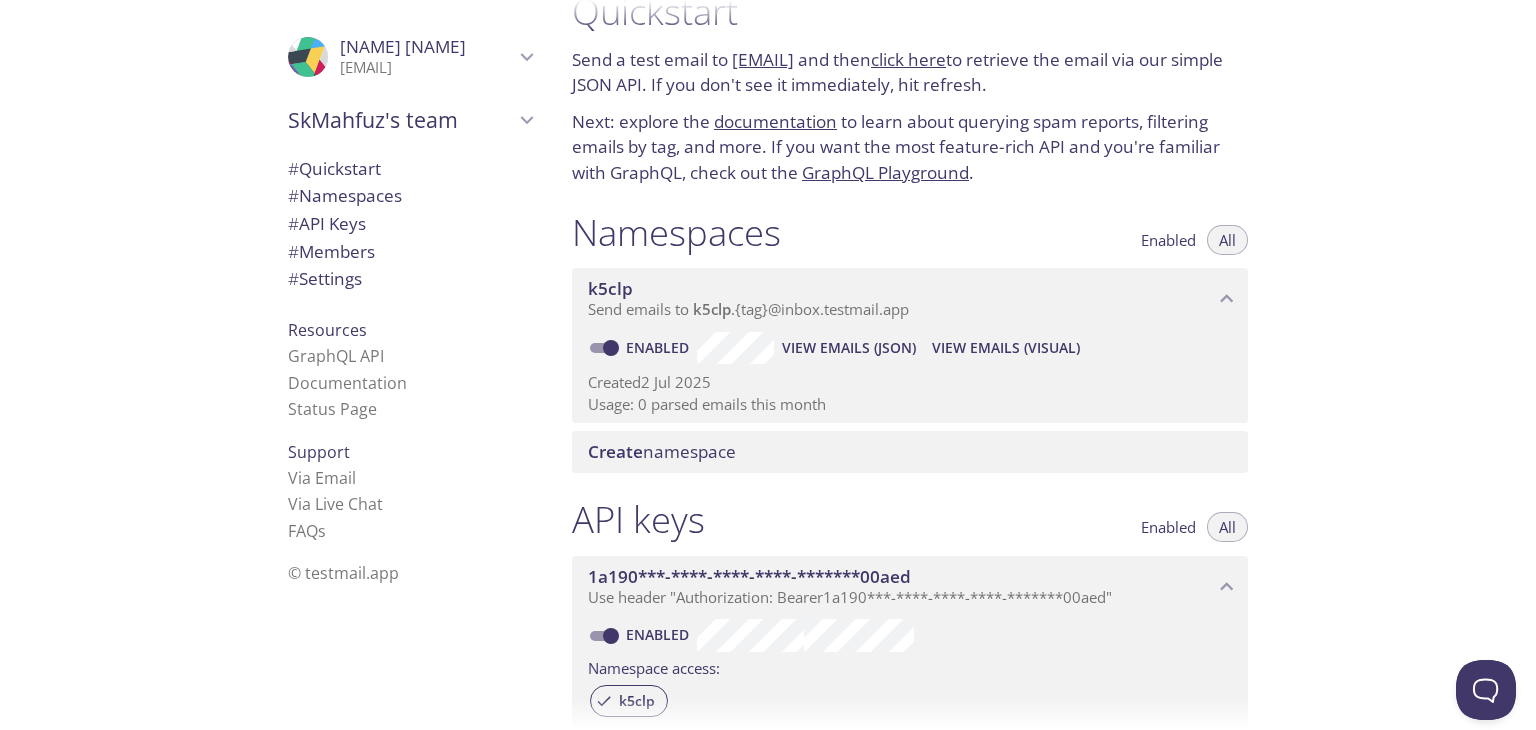 scroll, scrollTop: 0, scrollLeft: 0, axis: both 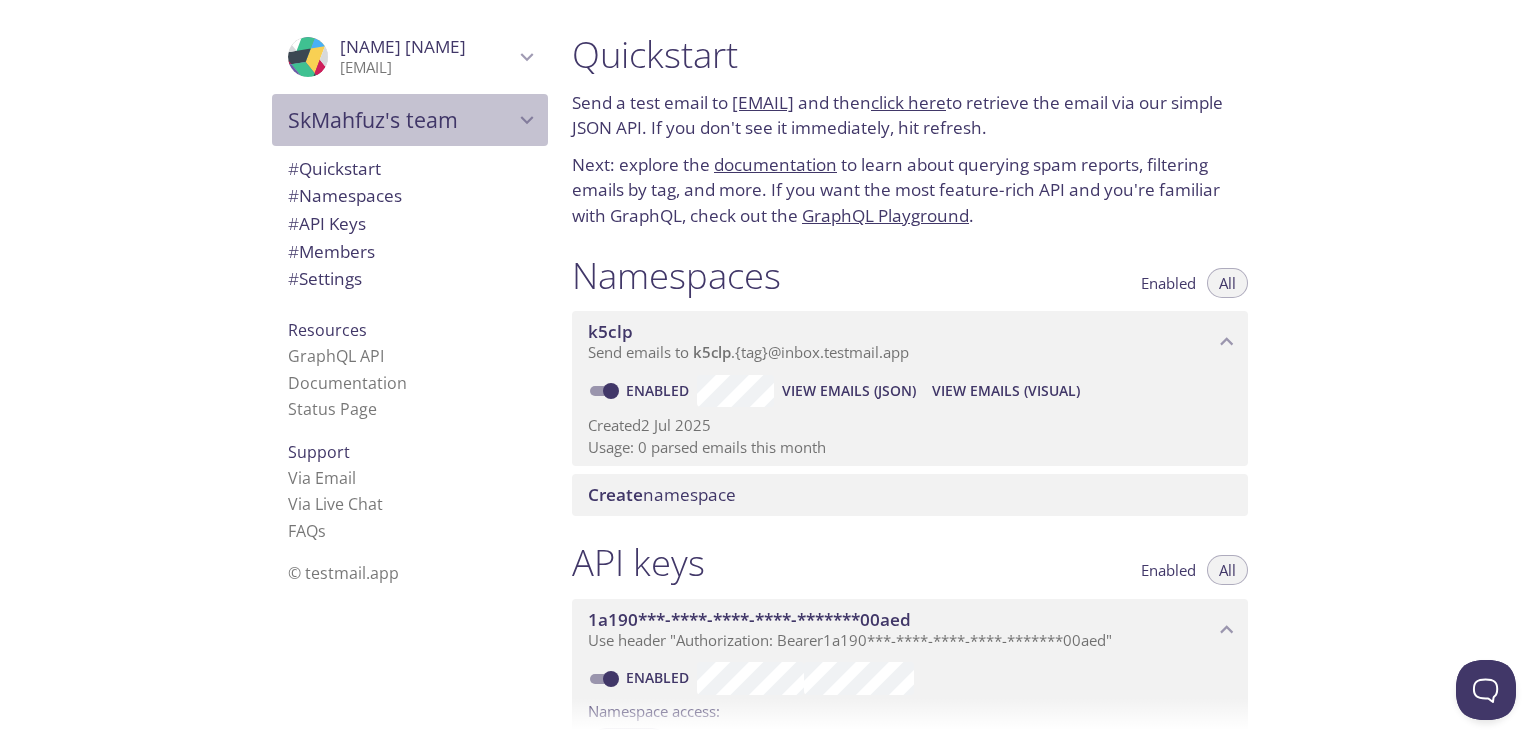 click on "[FIRST]'s team" at bounding box center [401, 120] 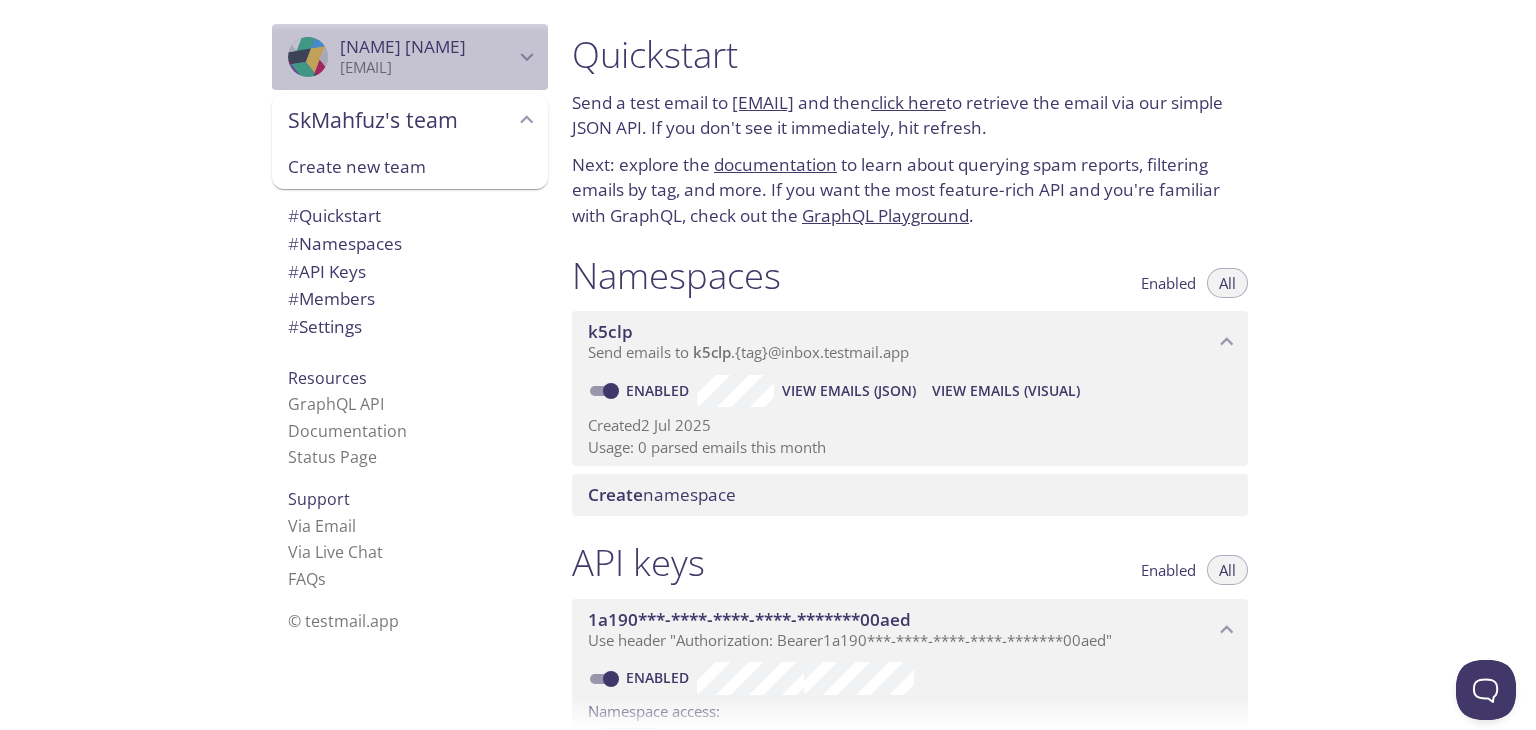 click on "[EMAIL]" at bounding box center [427, 68] 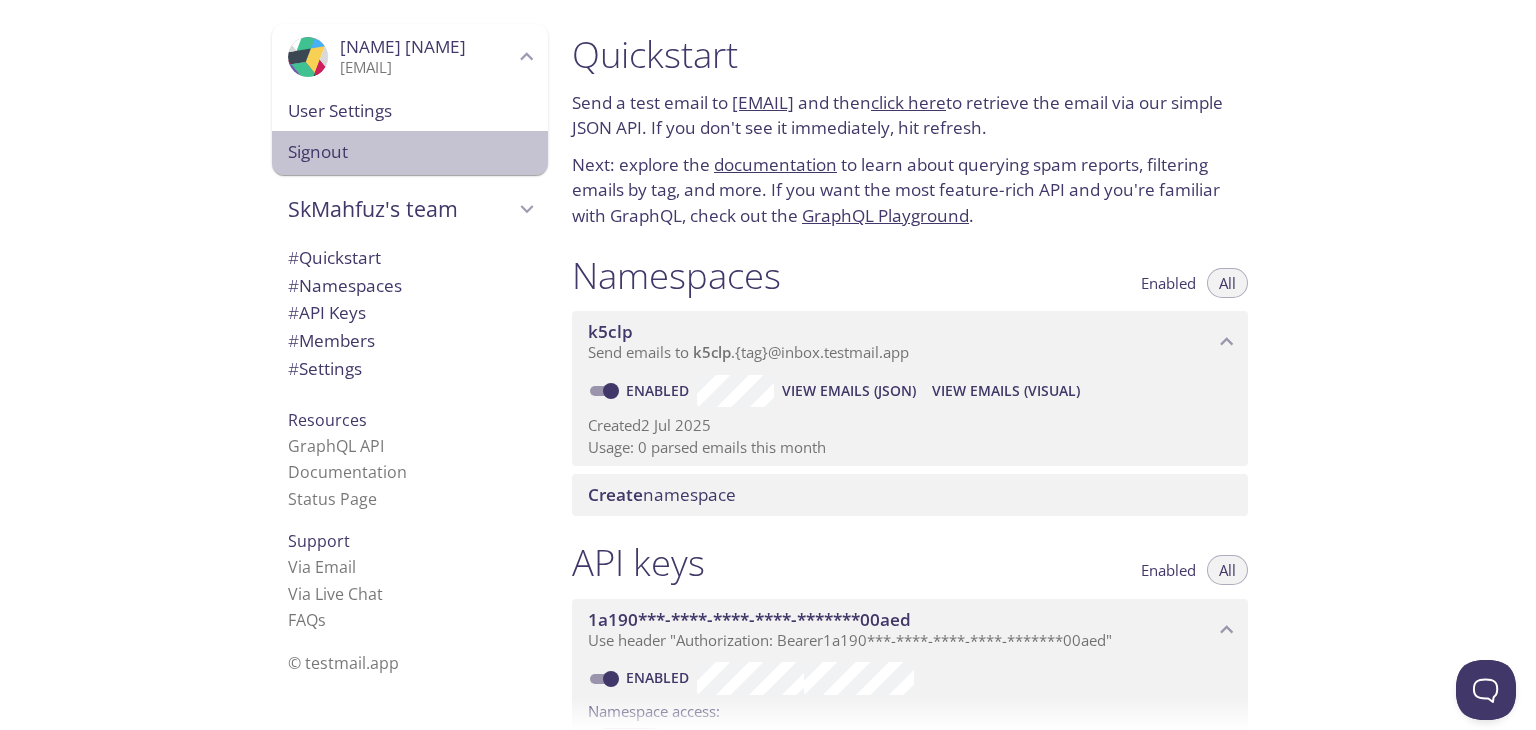 click on "Signout" at bounding box center (410, 153) 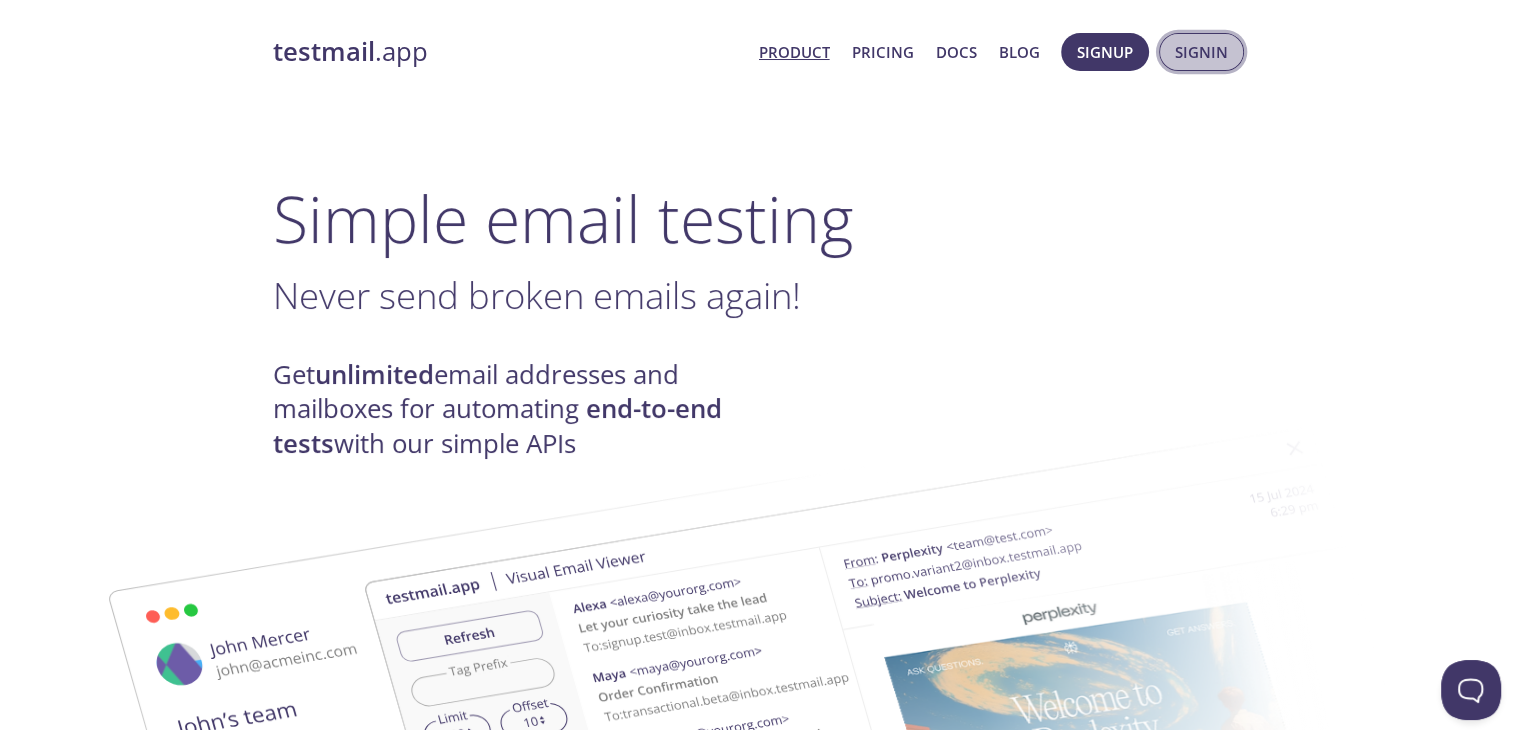 click on "Signin" at bounding box center (1201, 52) 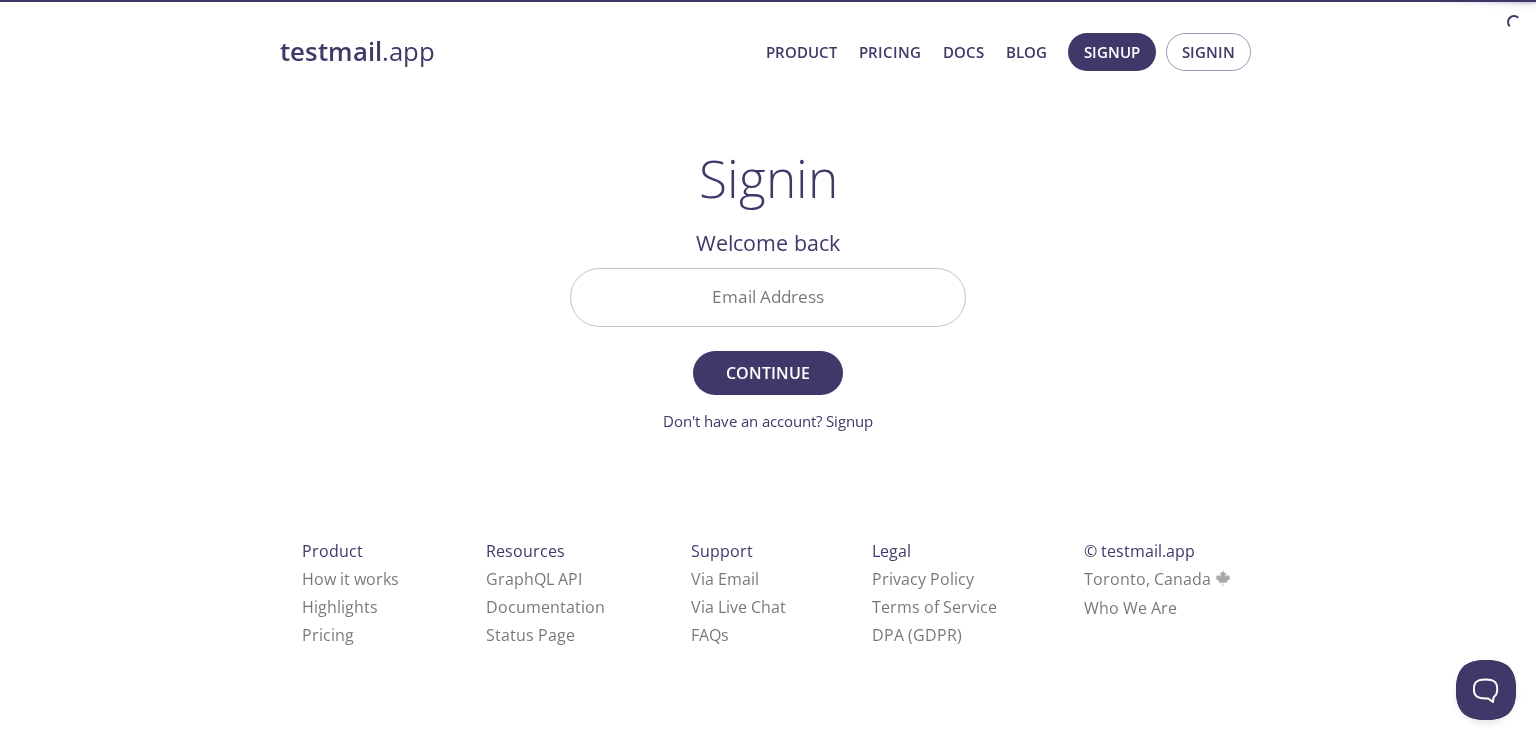 click on "Email Address" at bounding box center (768, 297) 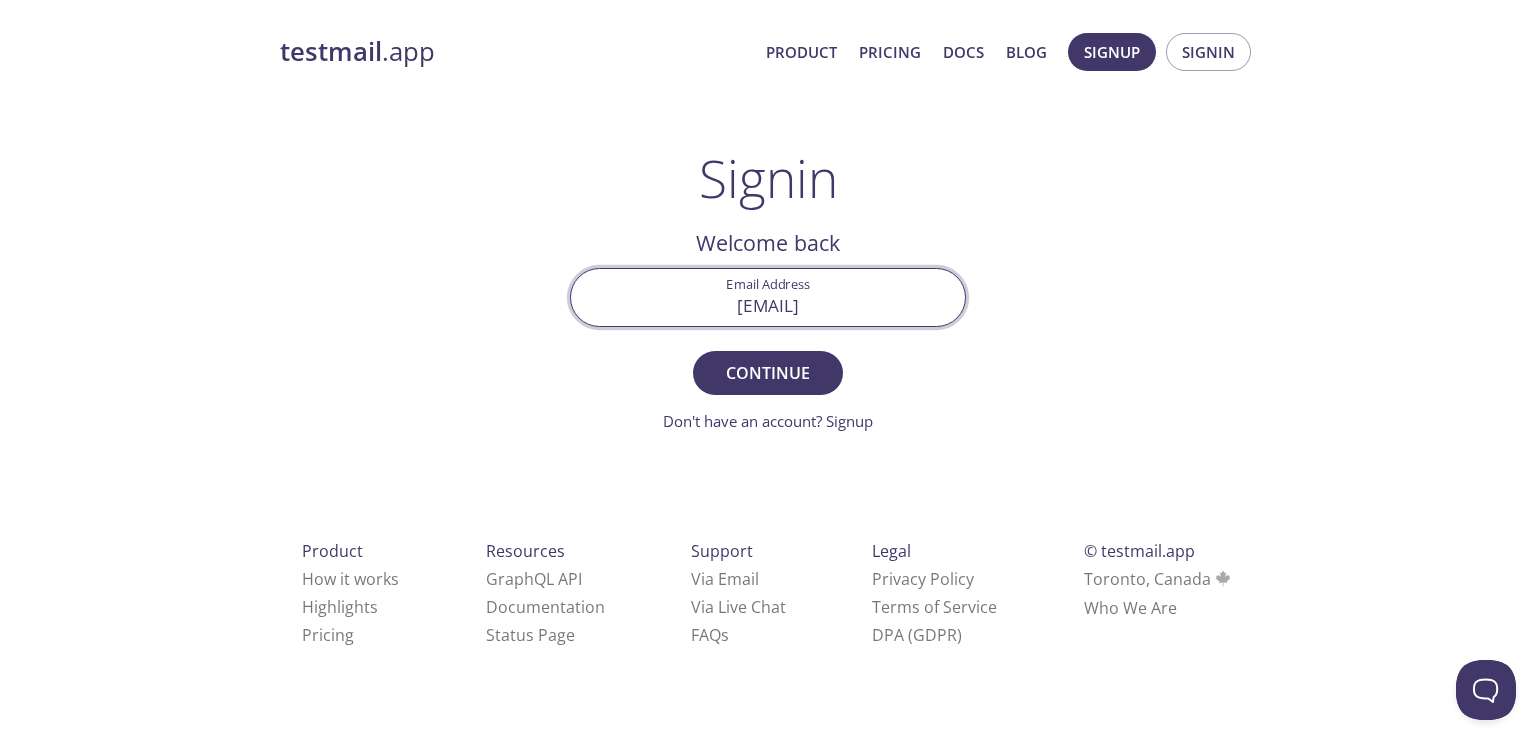 type on "23116023@kii.ac.in" 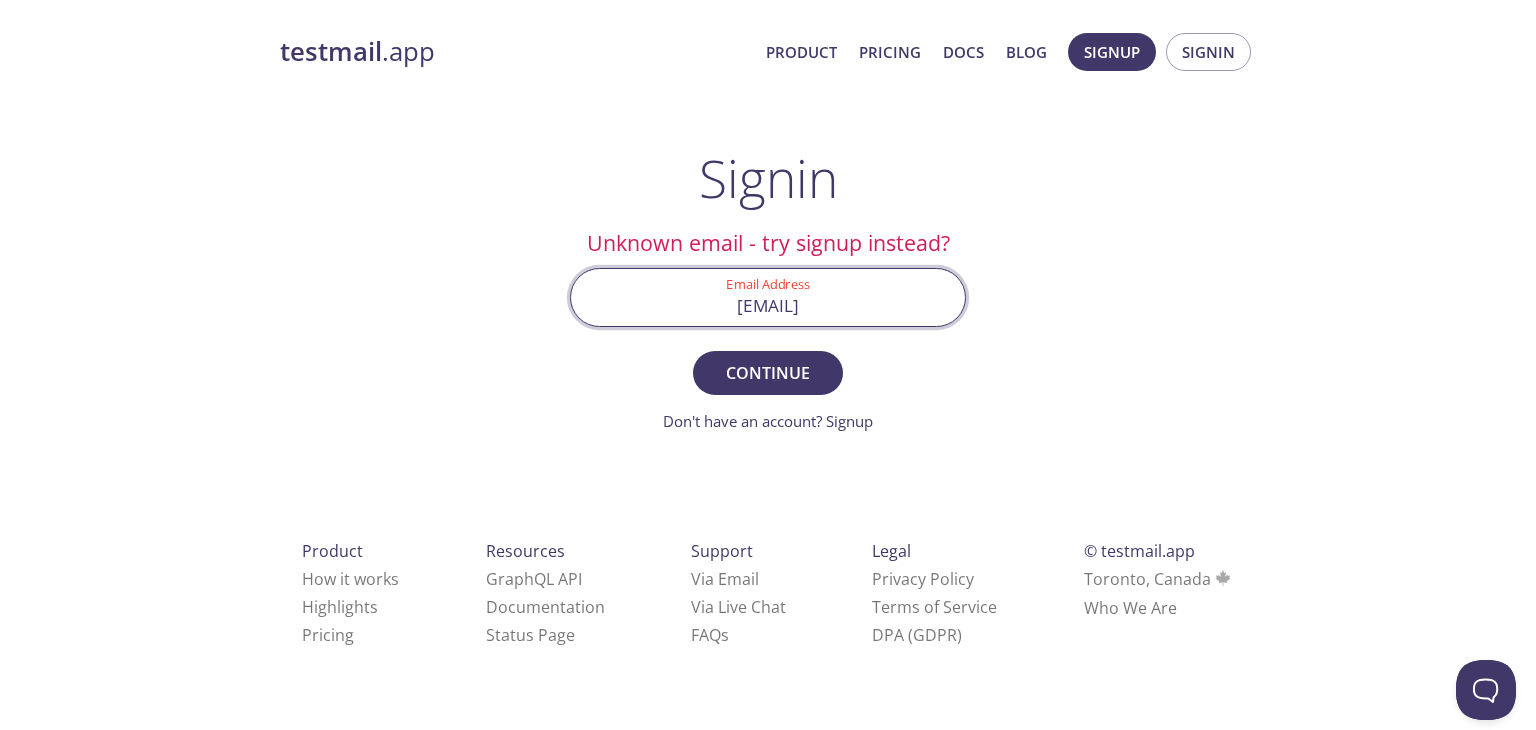 drag, startPoint x: 842, startPoint y: 304, endPoint x: 648, endPoint y: 297, distance: 194.12625 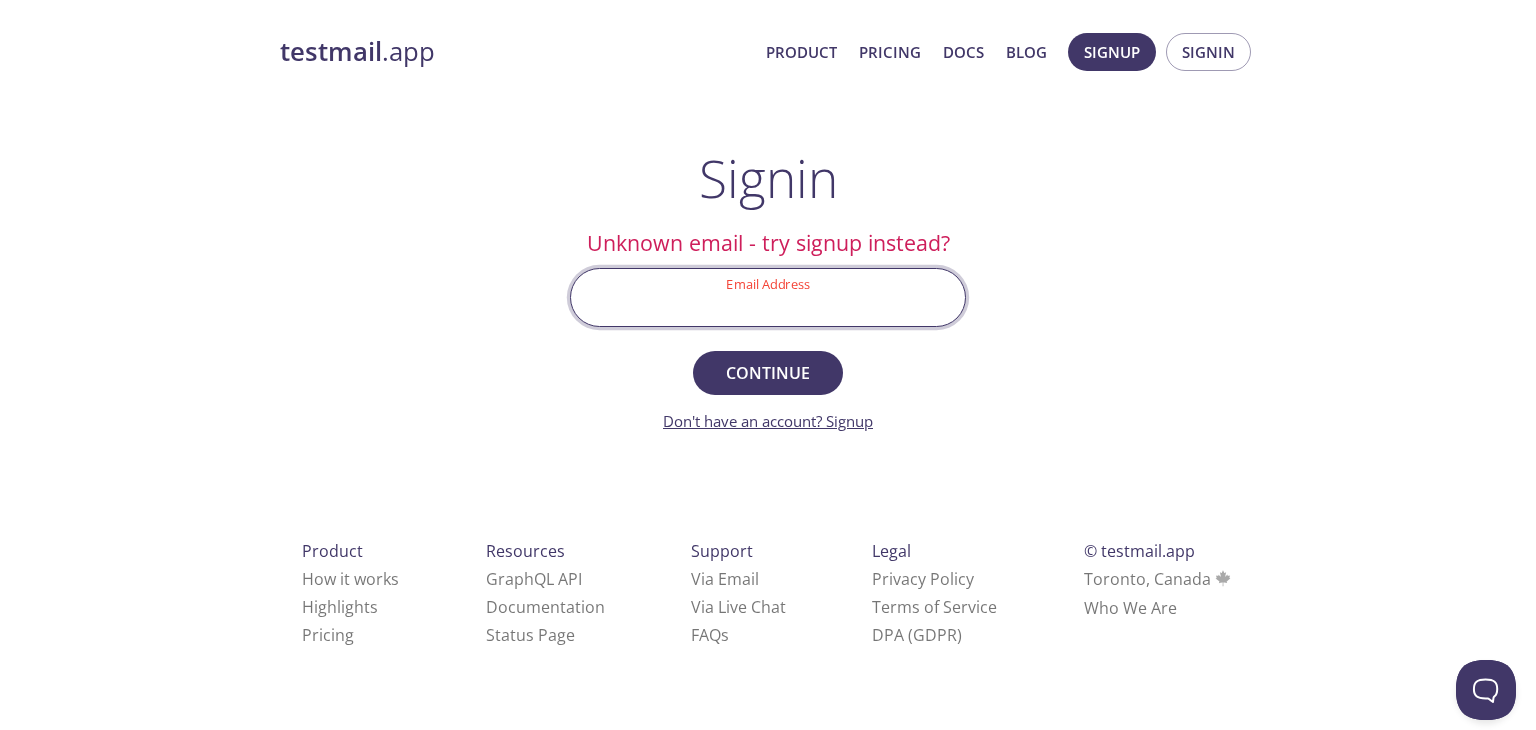 type 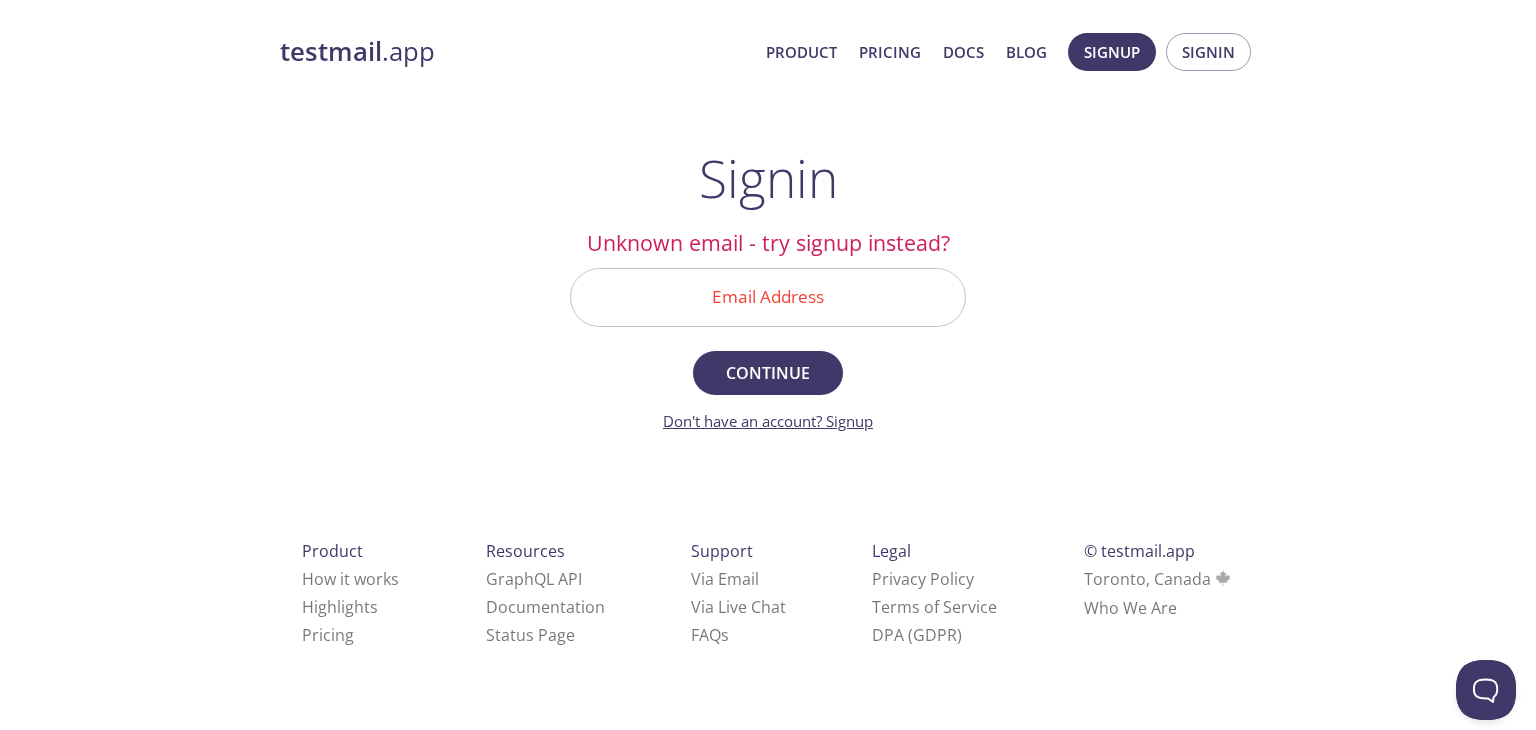 click on "Don't have an account? Signup" at bounding box center [768, 421] 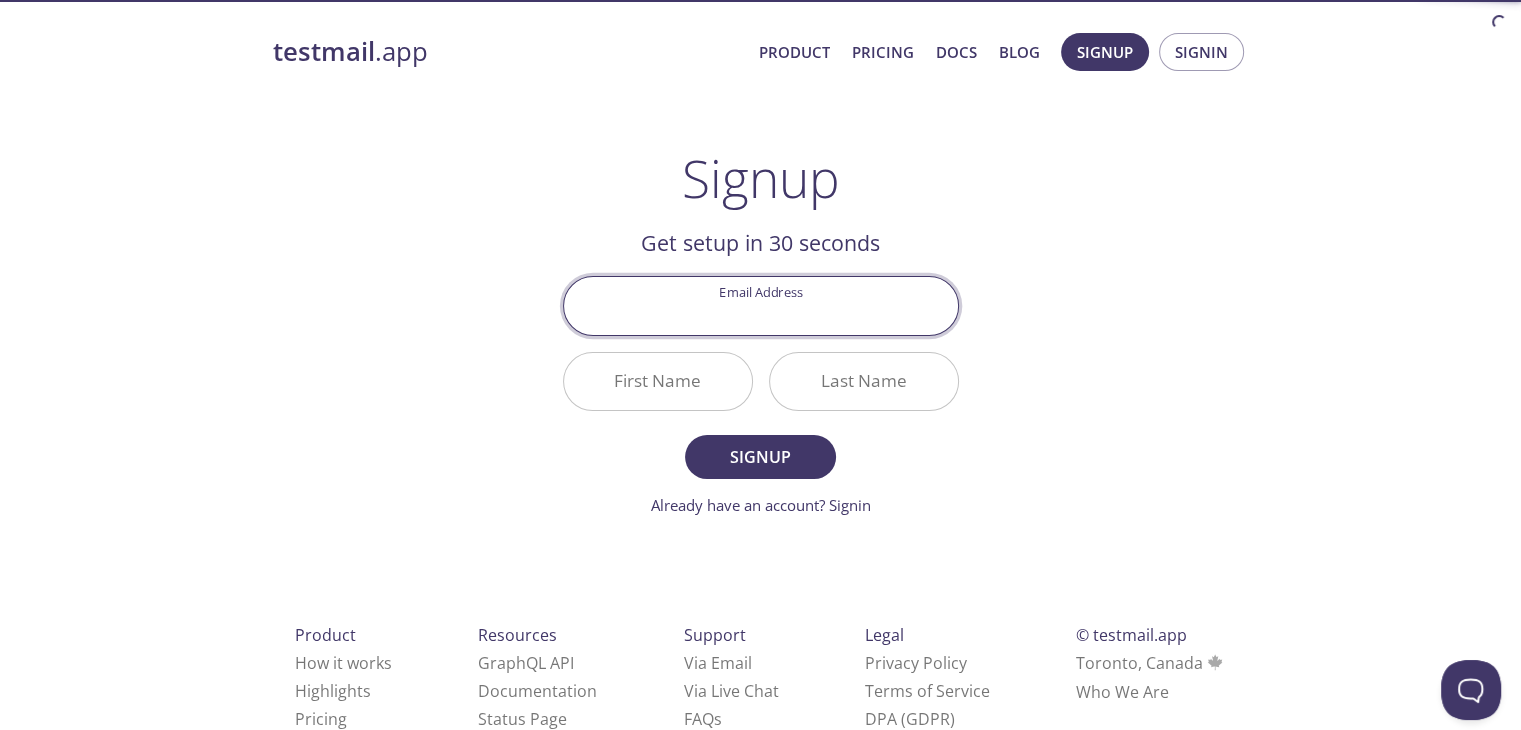 click on "Email Address" at bounding box center [761, 305] 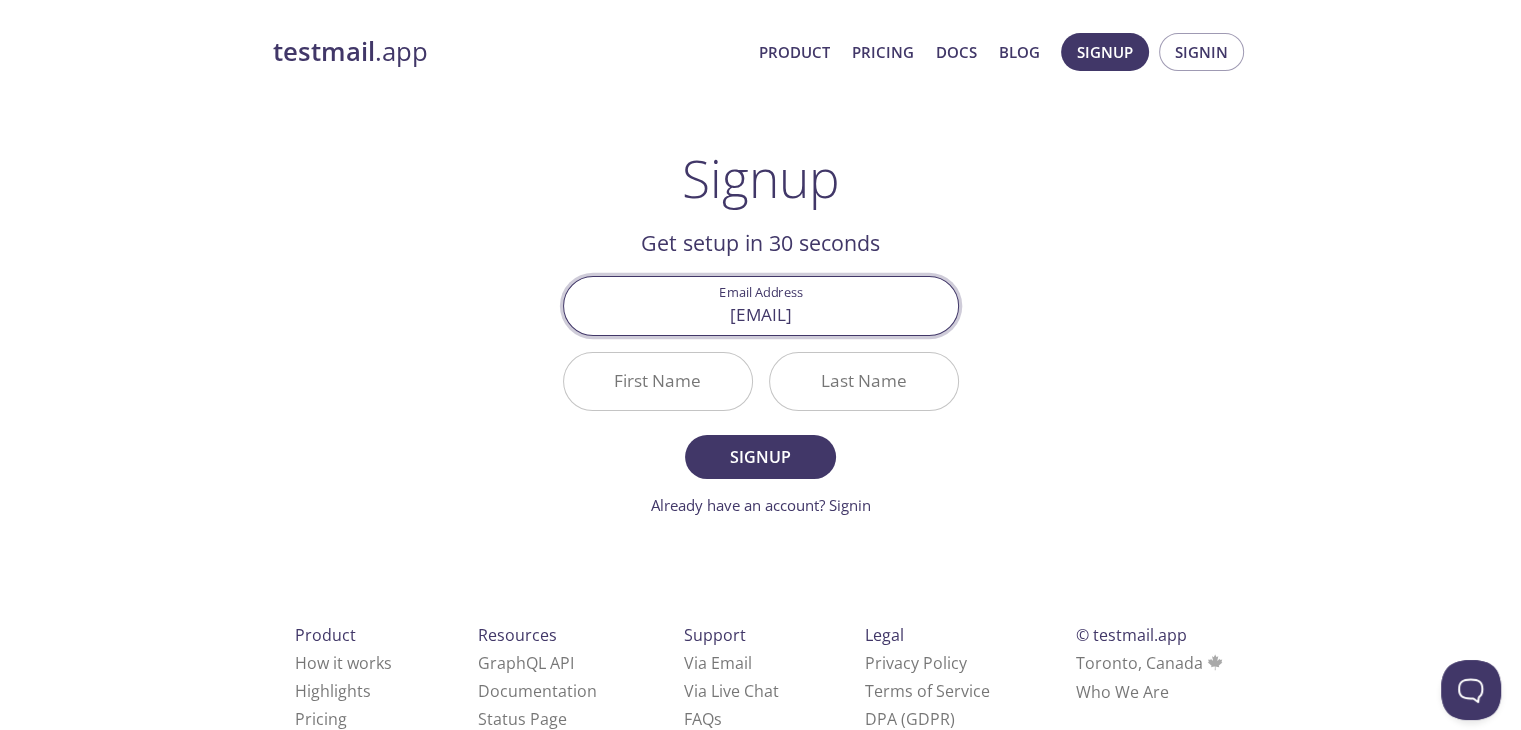 click on "23116023@kii.ac.in" at bounding box center (761, 305) 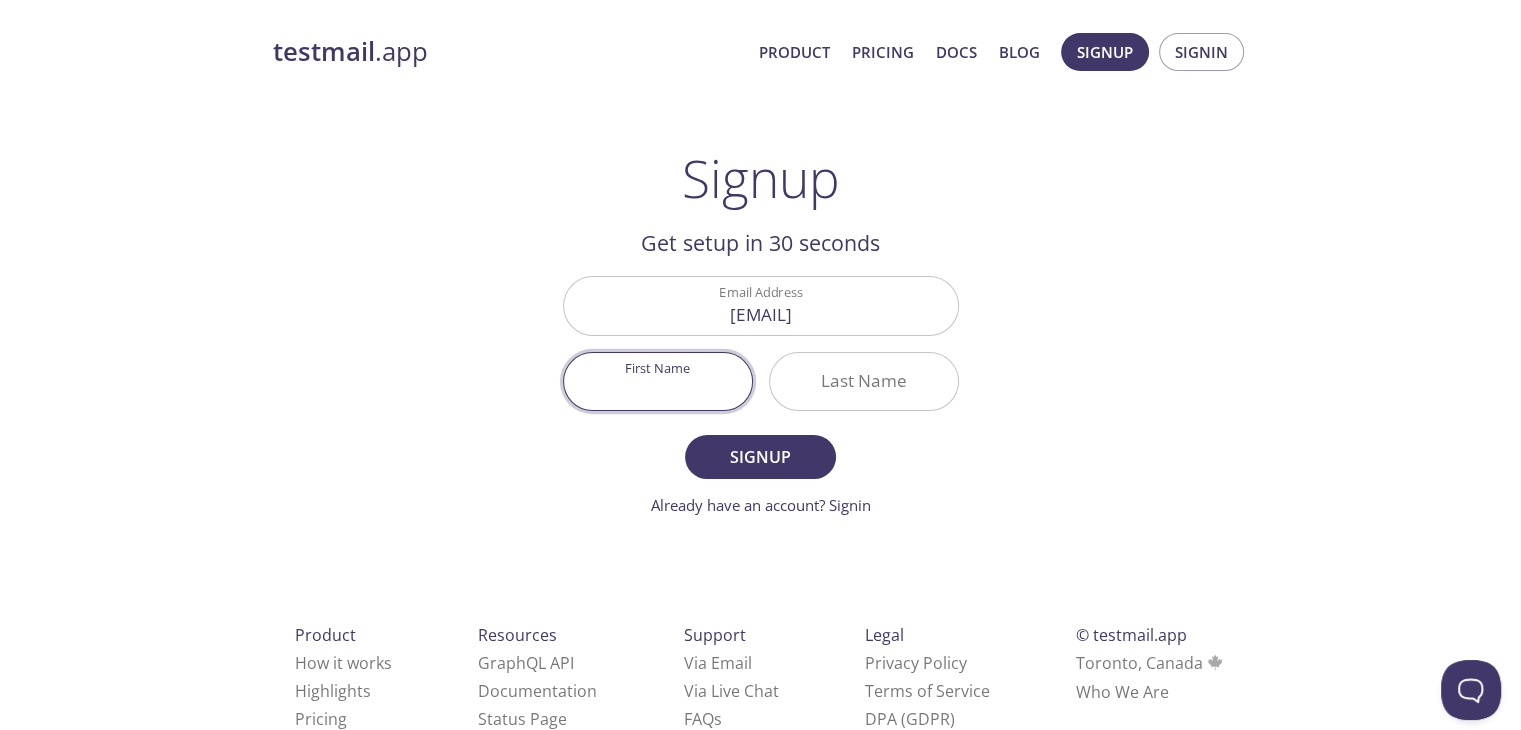 click on "[FIRST] Name" at bounding box center [658, 381] 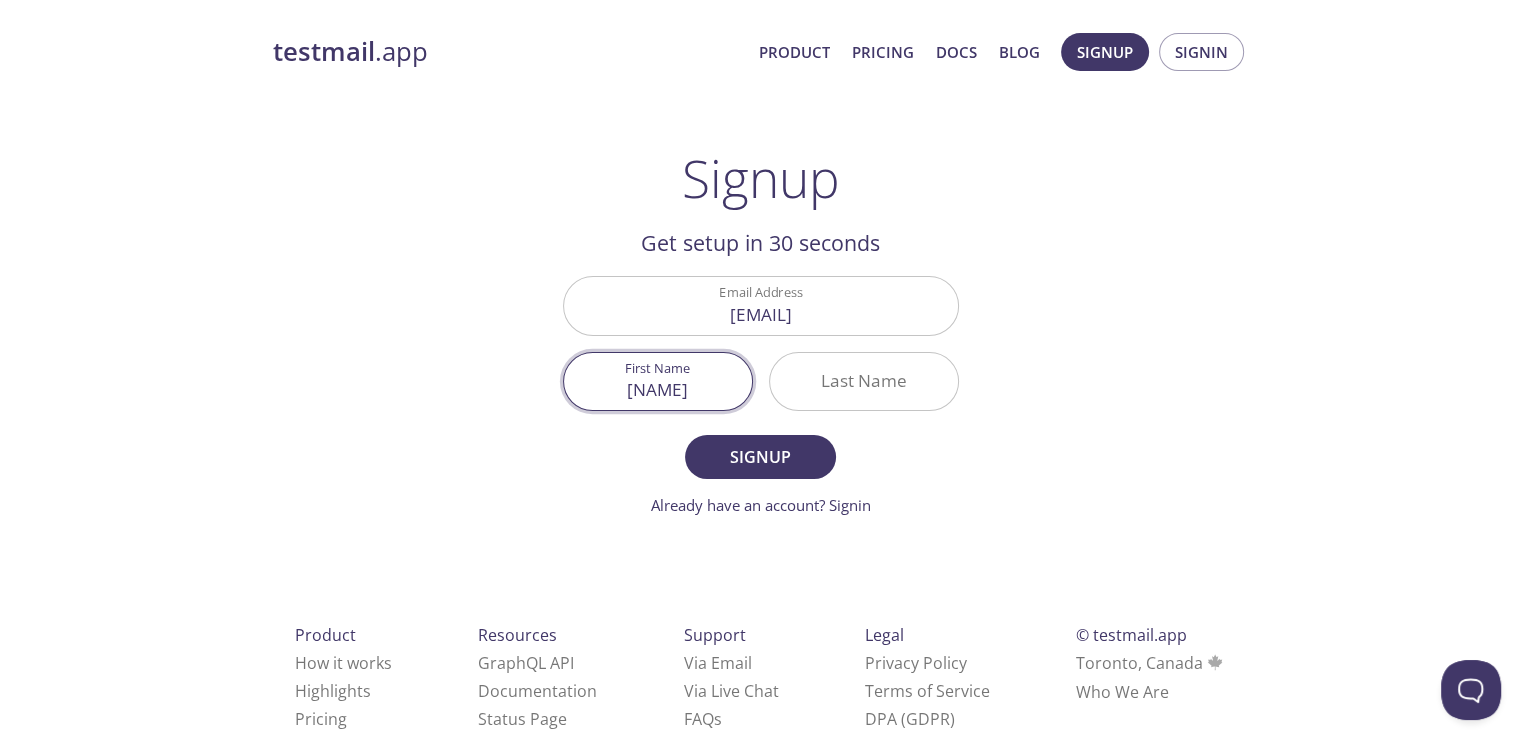 click on "[FIRST]" at bounding box center (658, 381) 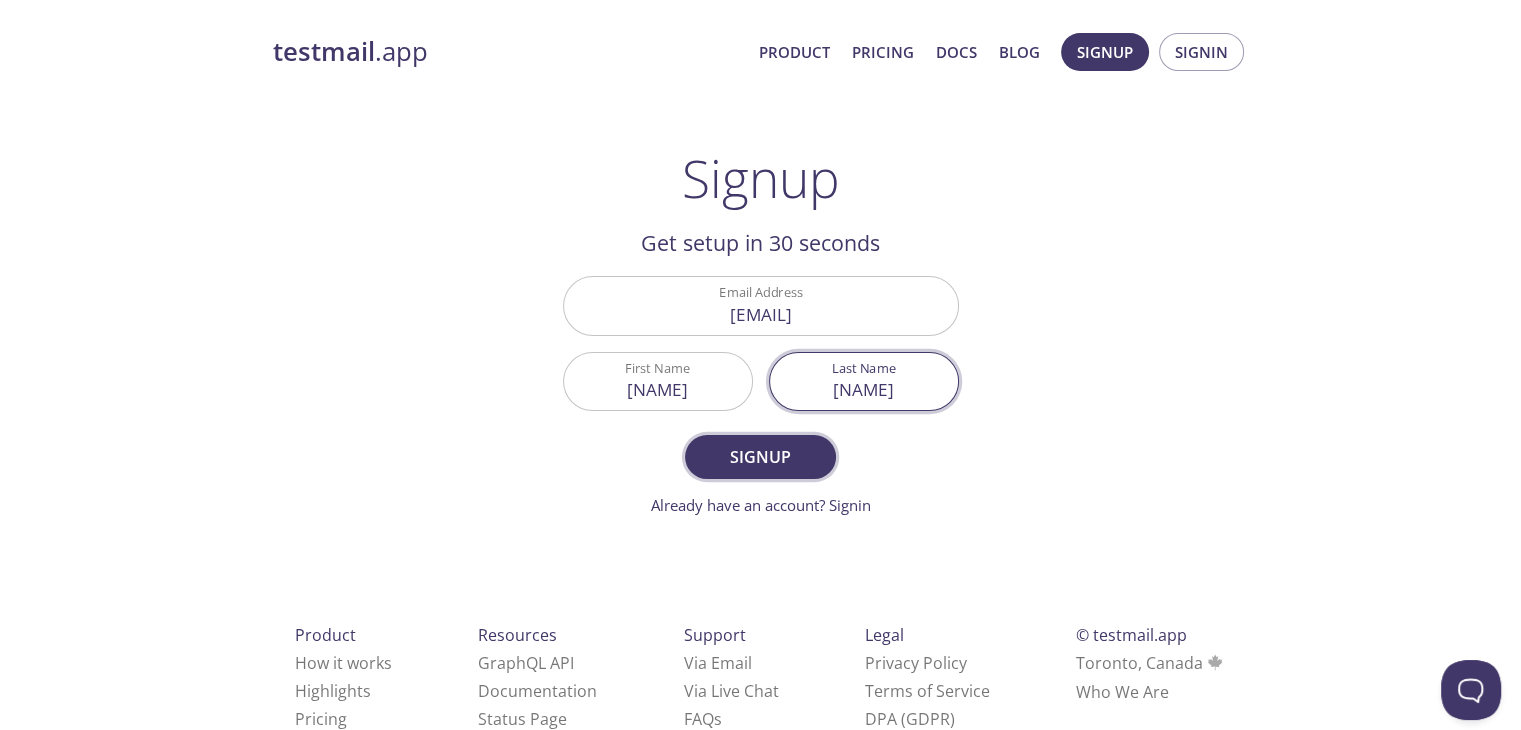 type on "[LAST]" 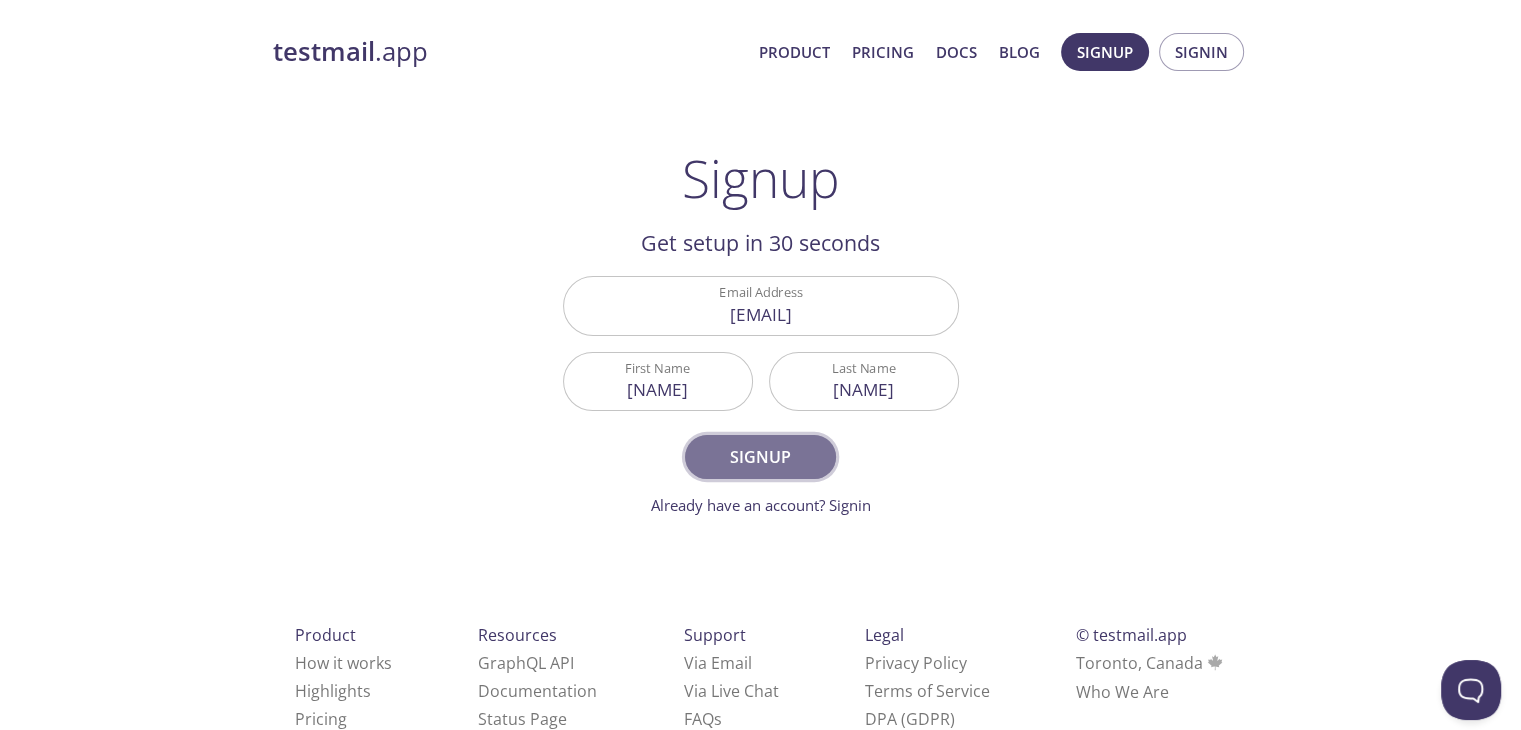 click on "Signup" at bounding box center (760, 457) 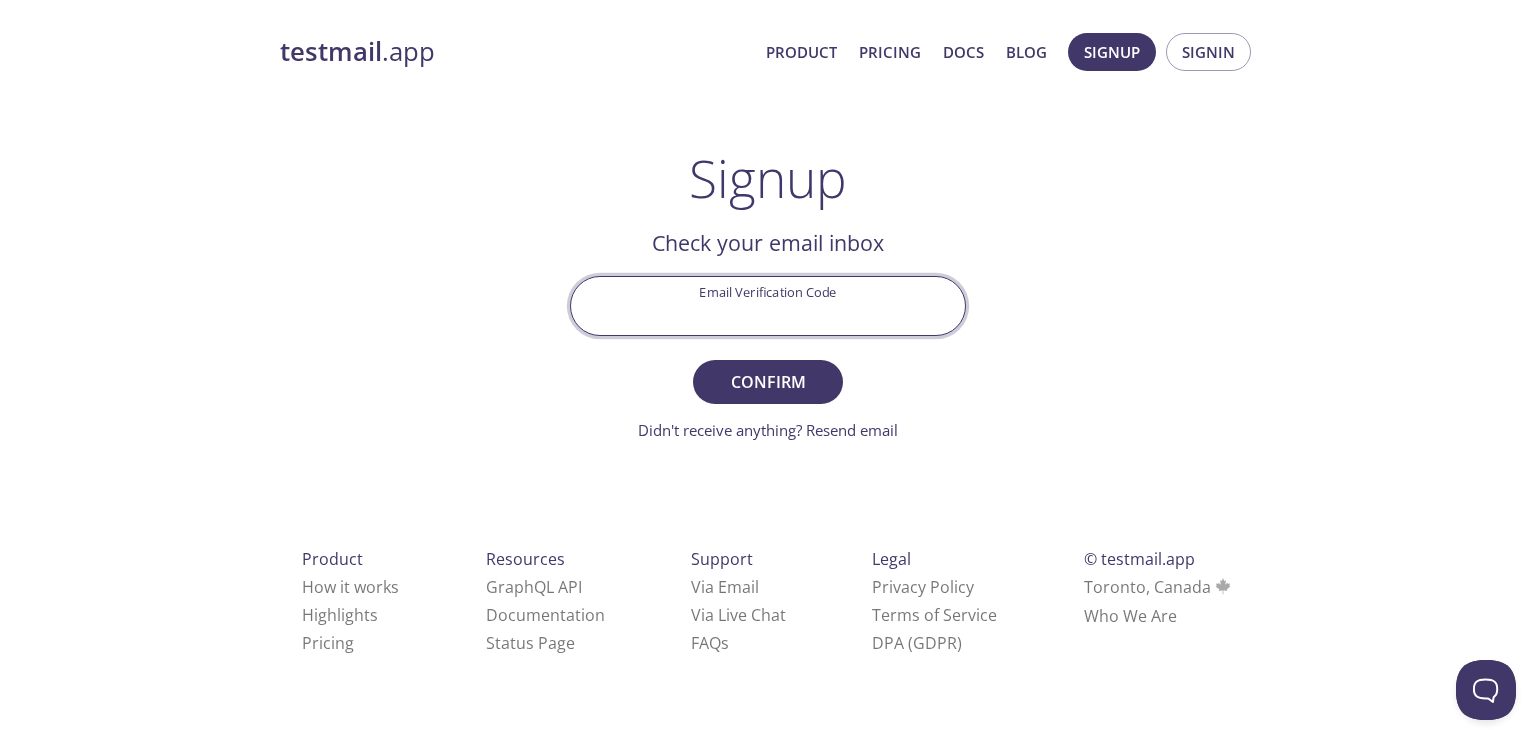 click on "Email Verification Code" at bounding box center [768, 305] 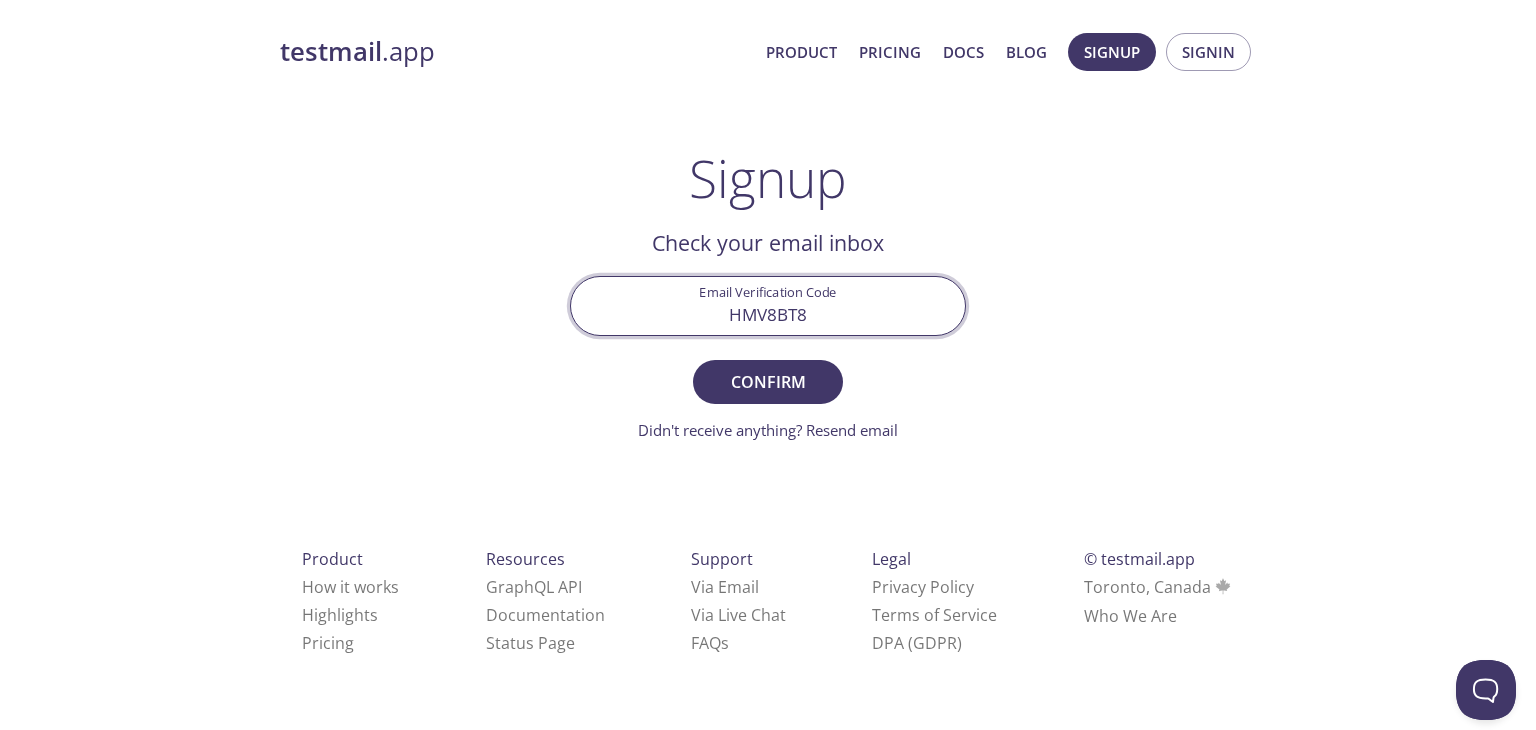 type on "HMV8BT8" 